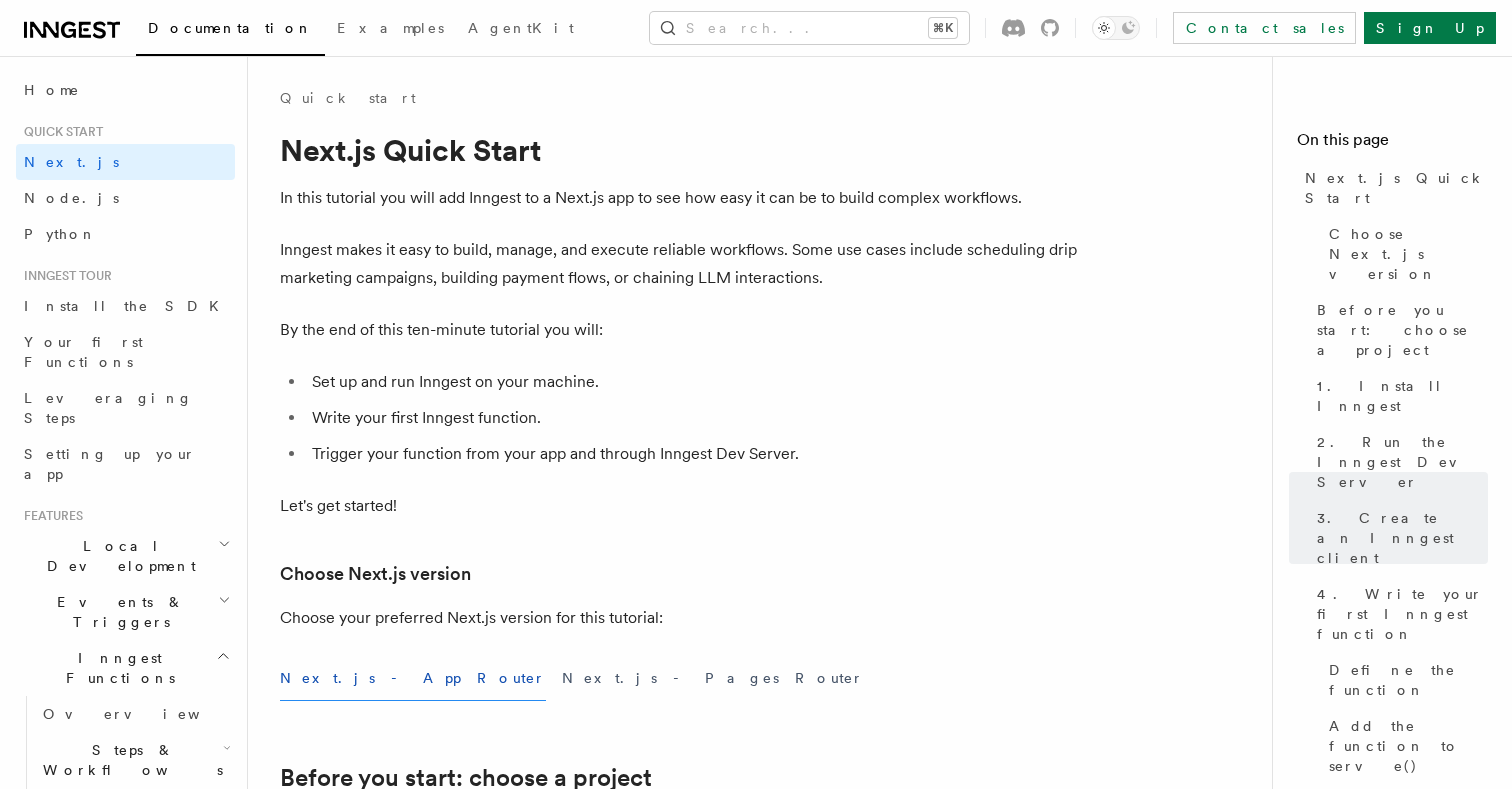 scroll, scrollTop: 3868, scrollLeft: 0, axis: vertical 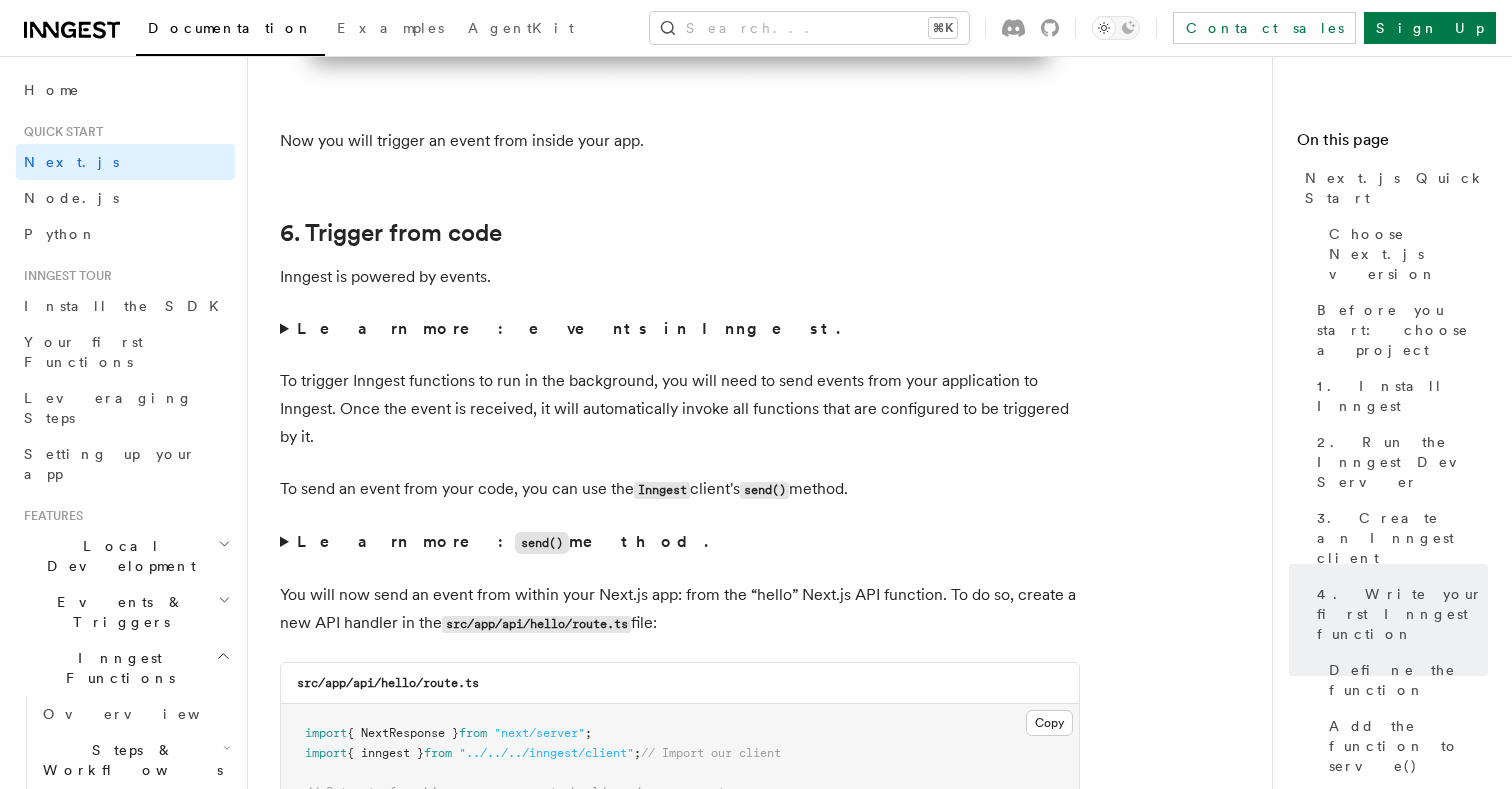 click on "Learn more: events in Inngest." at bounding box center [680, 329] 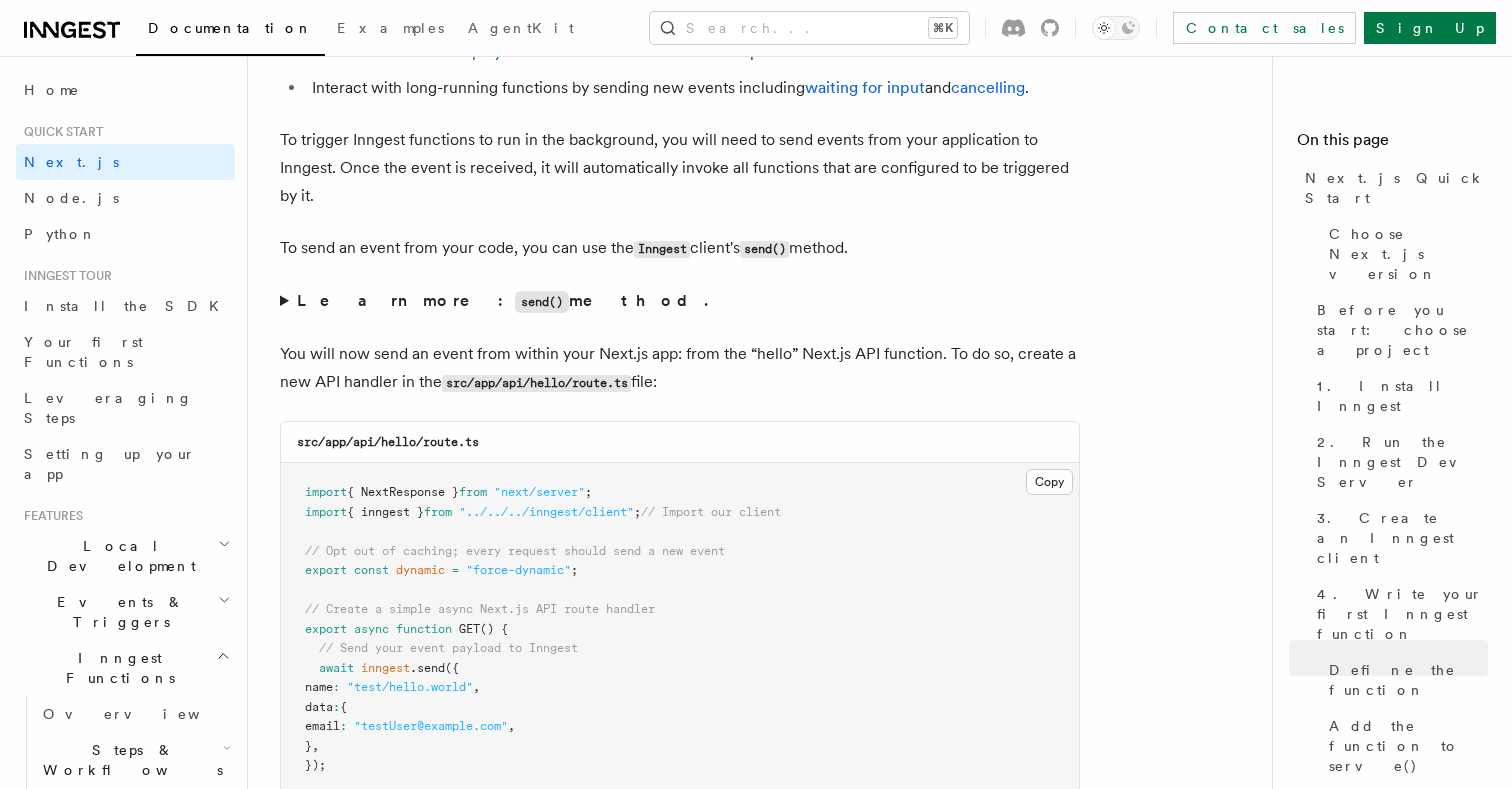 scroll, scrollTop: 10469, scrollLeft: 0, axis: vertical 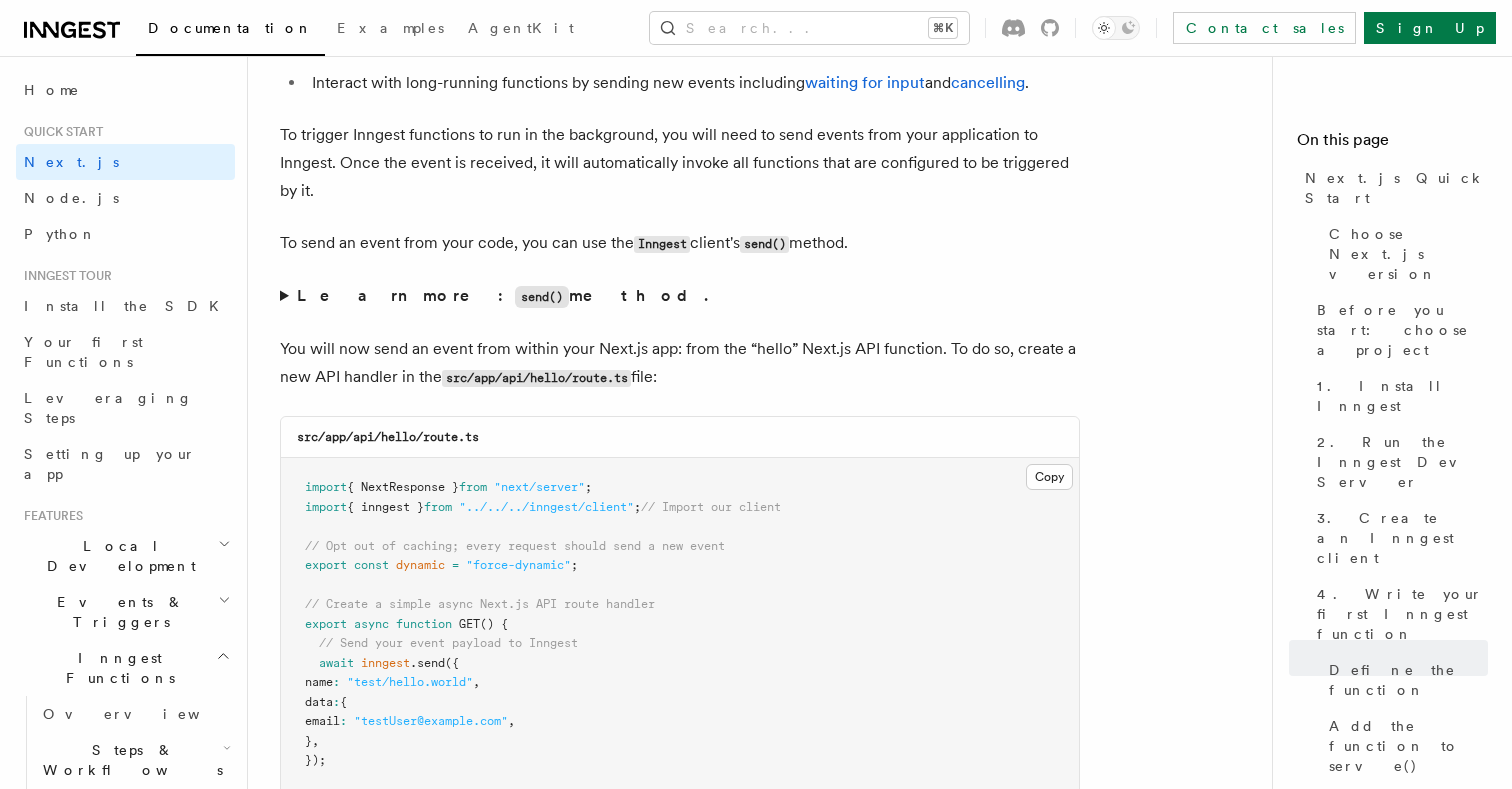 click on "Quick start Next.js Quick Start
In this tutorial you will add Inngest to a Next.js app to see how easy it can be to build complex workflows.
Inngest makes it easy to build, manage, and execute reliable workflows. Some use cases include scheduling drip marketing campaigns, building payment flows, or chaining LLM interactions.
By the end of this ten-minute tutorial you will:
Set up and run Inngest on your machine.
Write your first Inngest function.
Trigger your function from your app and through Inngest Dev Server.
Let's get started!
Choose Next.js version
Choose your preferred Next.js version for this tutorial:
Next.js - App Router Next.js - Pages Router Before you start: choose a project In this tutorial you can use any existing Next.js project, or you can create a new one. Instructions for creating a new Next.js project  Run the following command in your terminal to create a new Next.js project: Copy Copied npx  create-next-app@latest   --ts   --eslint   --tailwind   --src-dir   --app" at bounding box center [800, -3614] 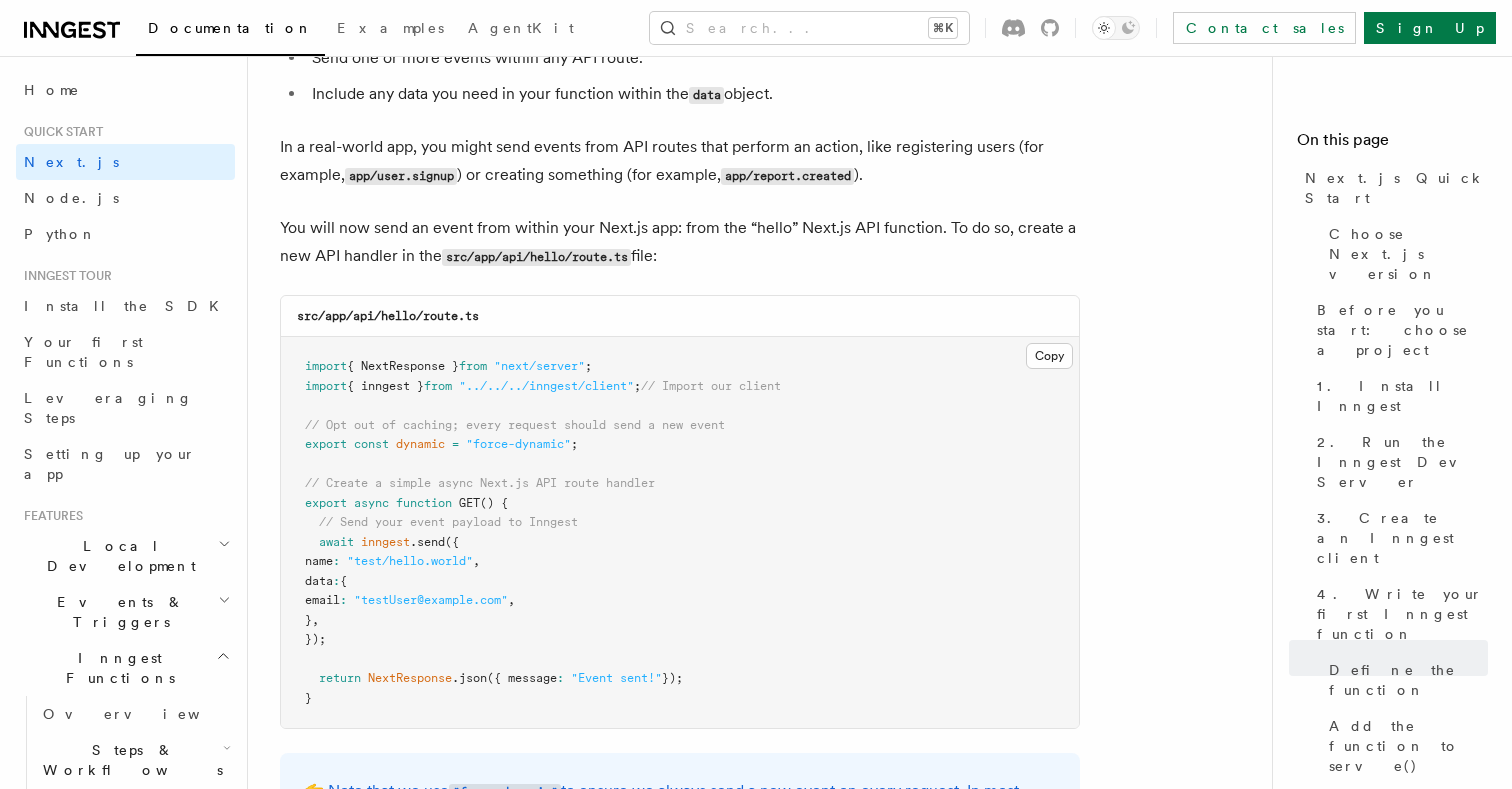 scroll, scrollTop: 10818, scrollLeft: 0, axis: vertical 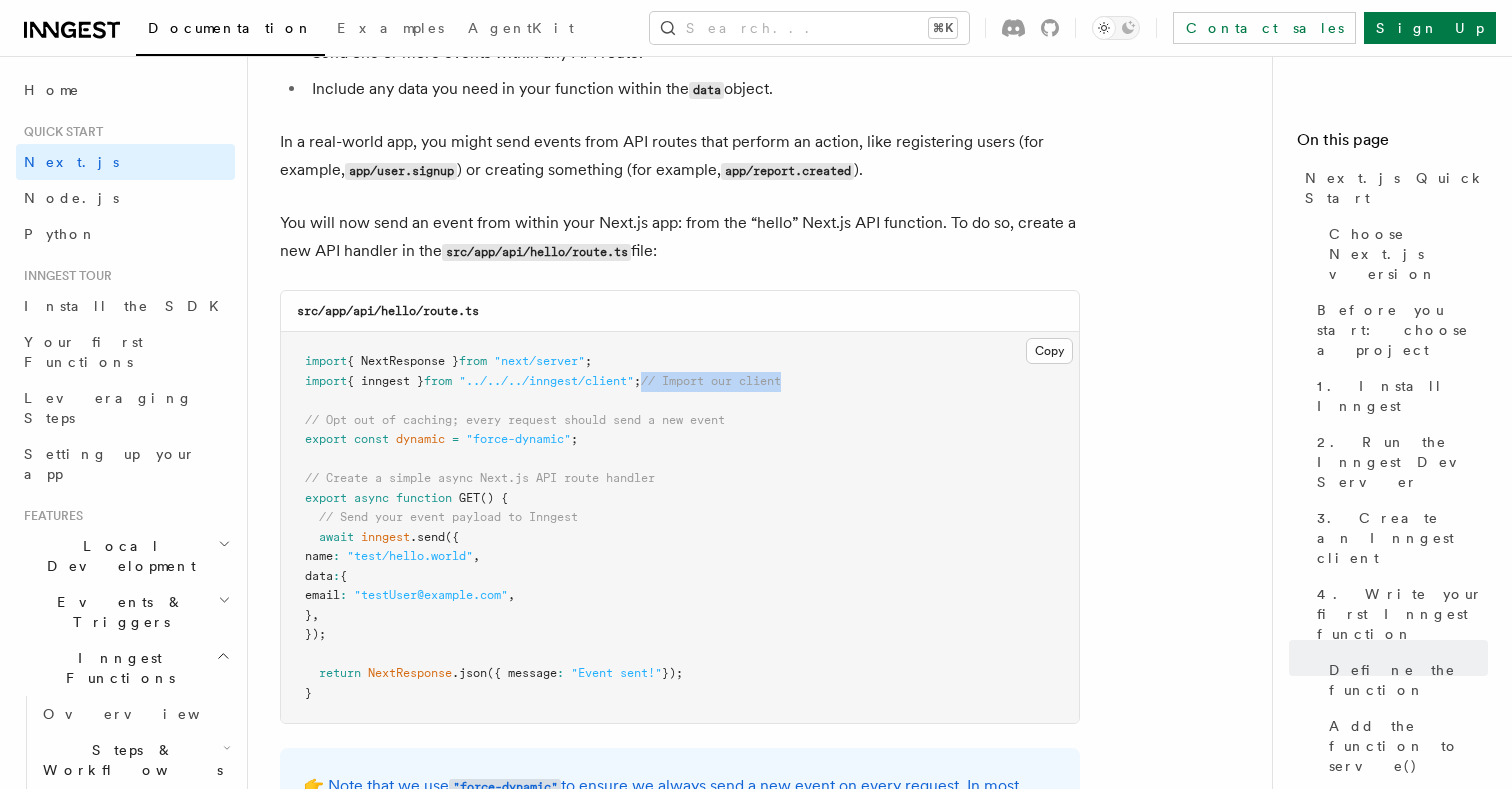 drag, startPoint x: 673, startPoint y: 362, endPoint x: 910, endPoint y: 362, distance: 237 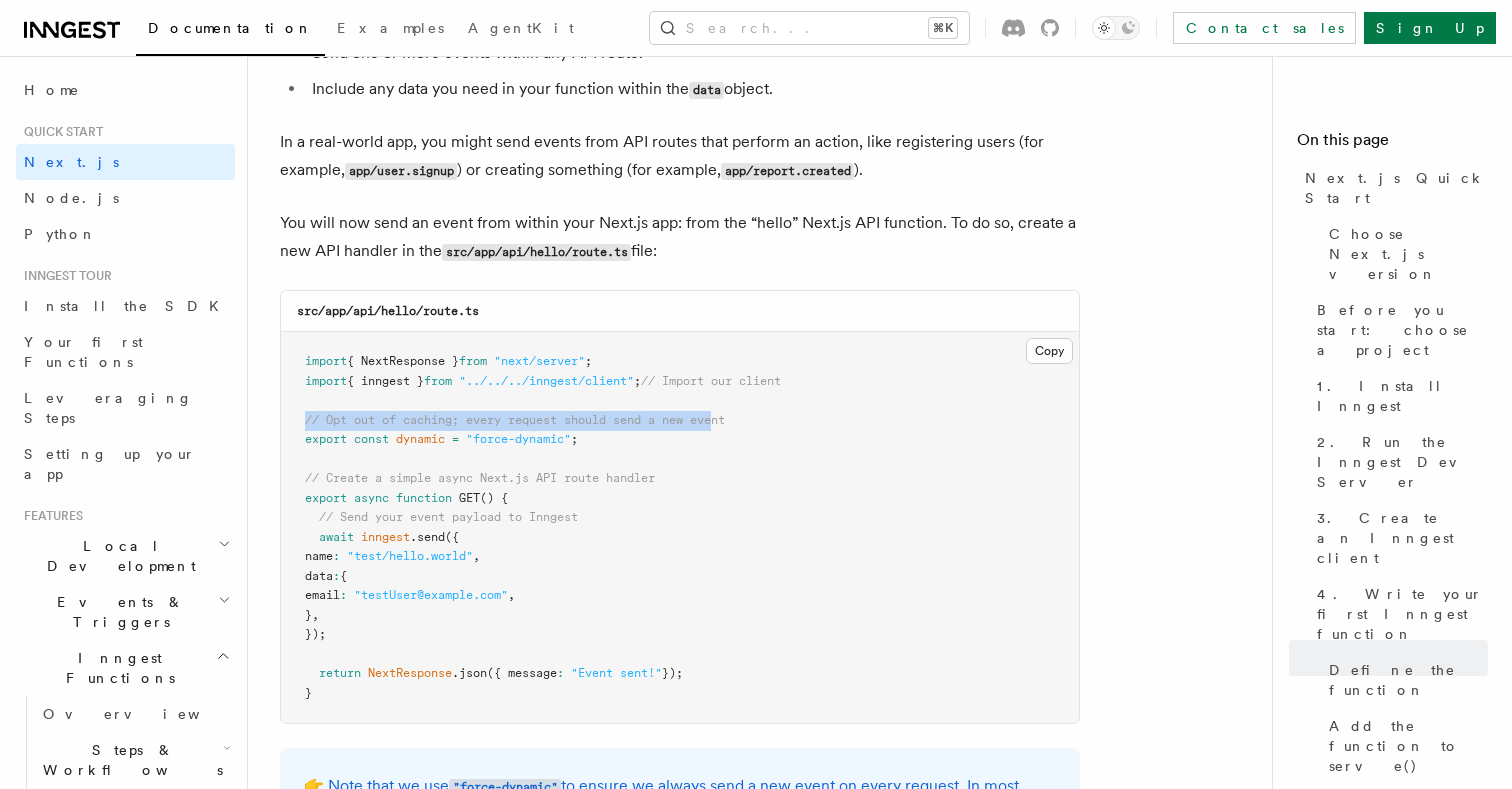 drag, startPoint x: 307, startPoint y: 404, endPoint x: 721, endPoint y: 398, distance: 414.0435 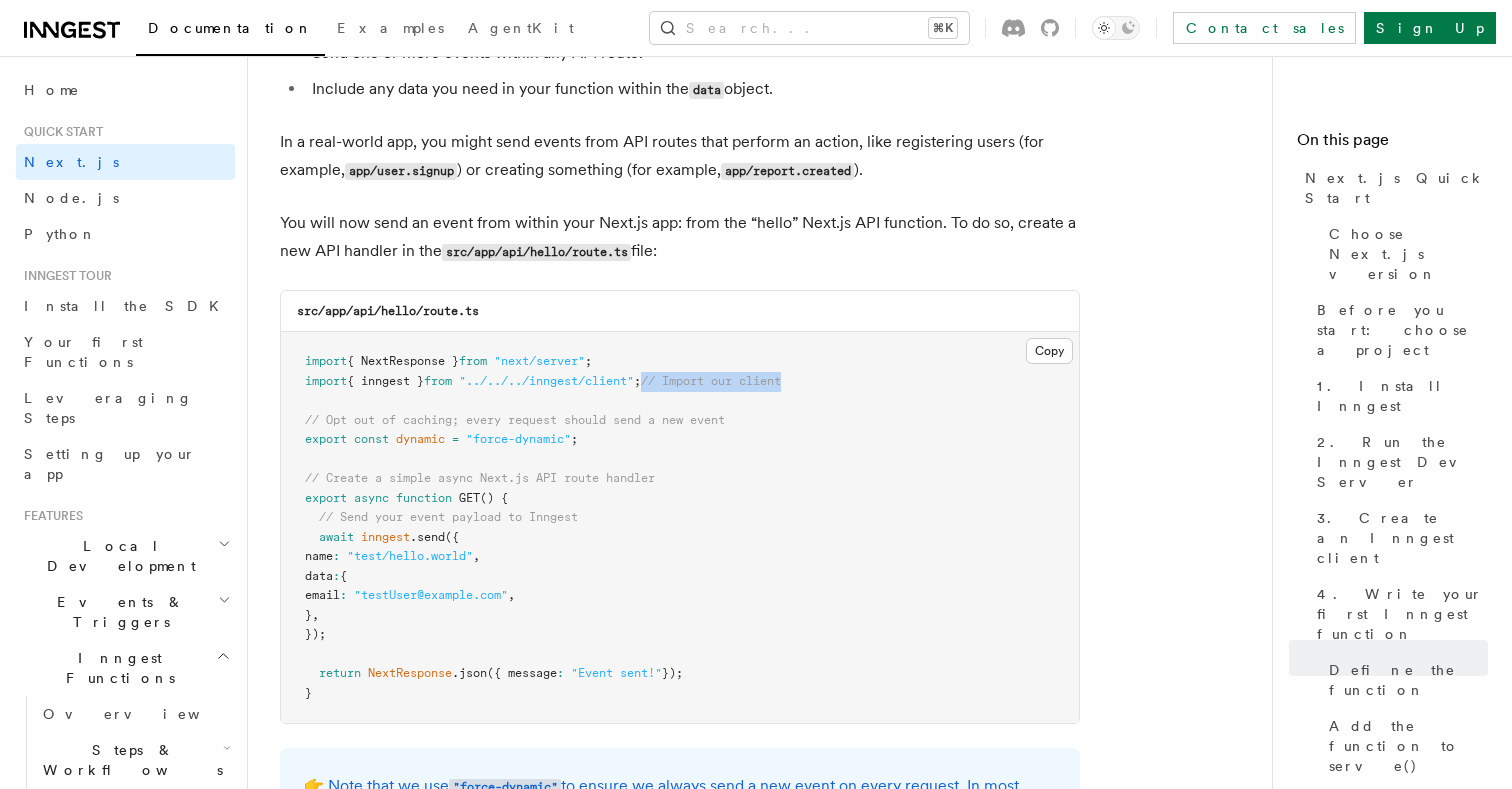 drag, startPoint x: 671, startPoint y: 364, endPoint x: 896, endPoint y: 364, distance: 225 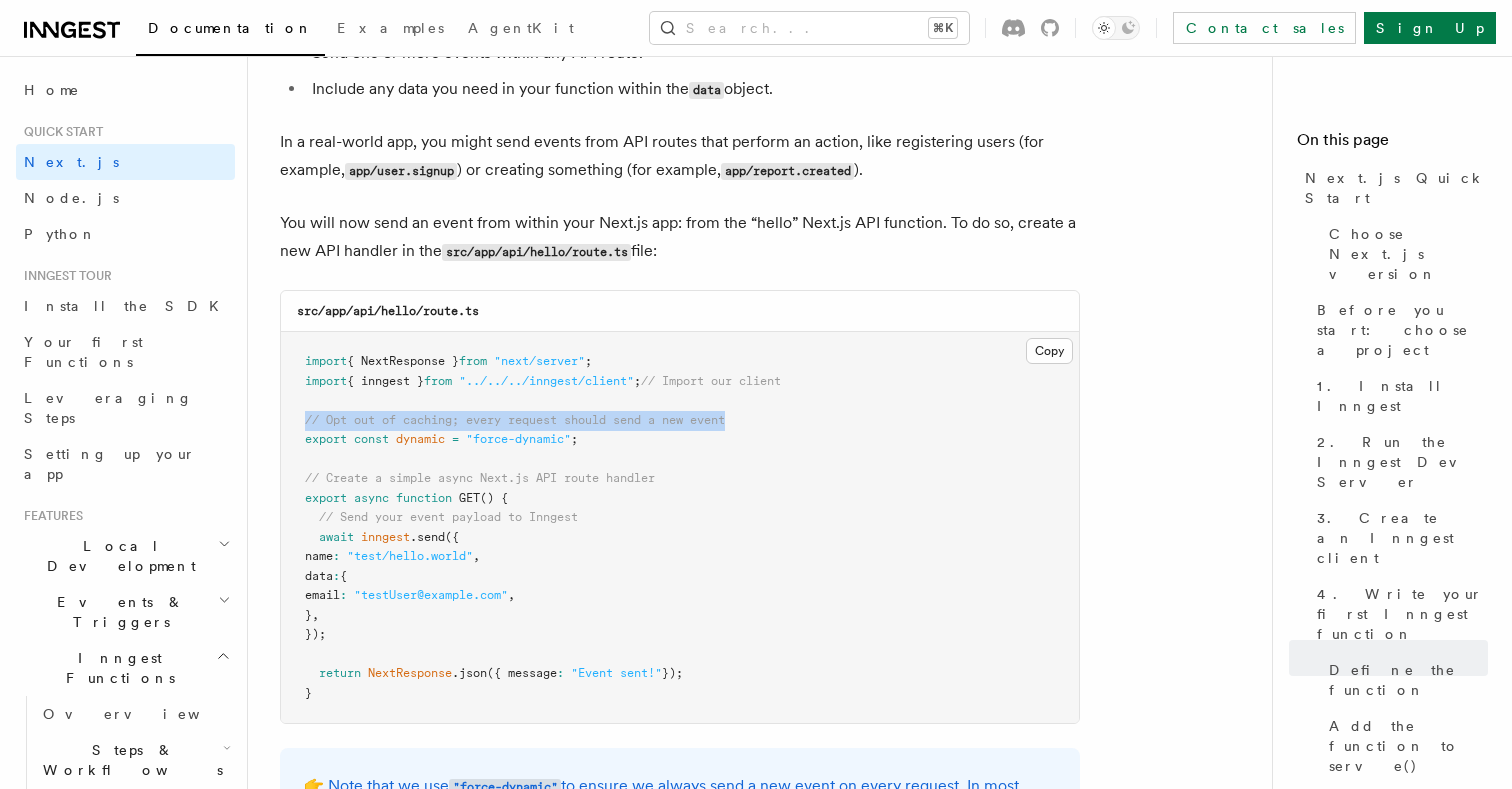 drag, startPoint x: 307, startPoint y: 406, endPoint x: 834, endPoint y: 404, distance: 527.0038 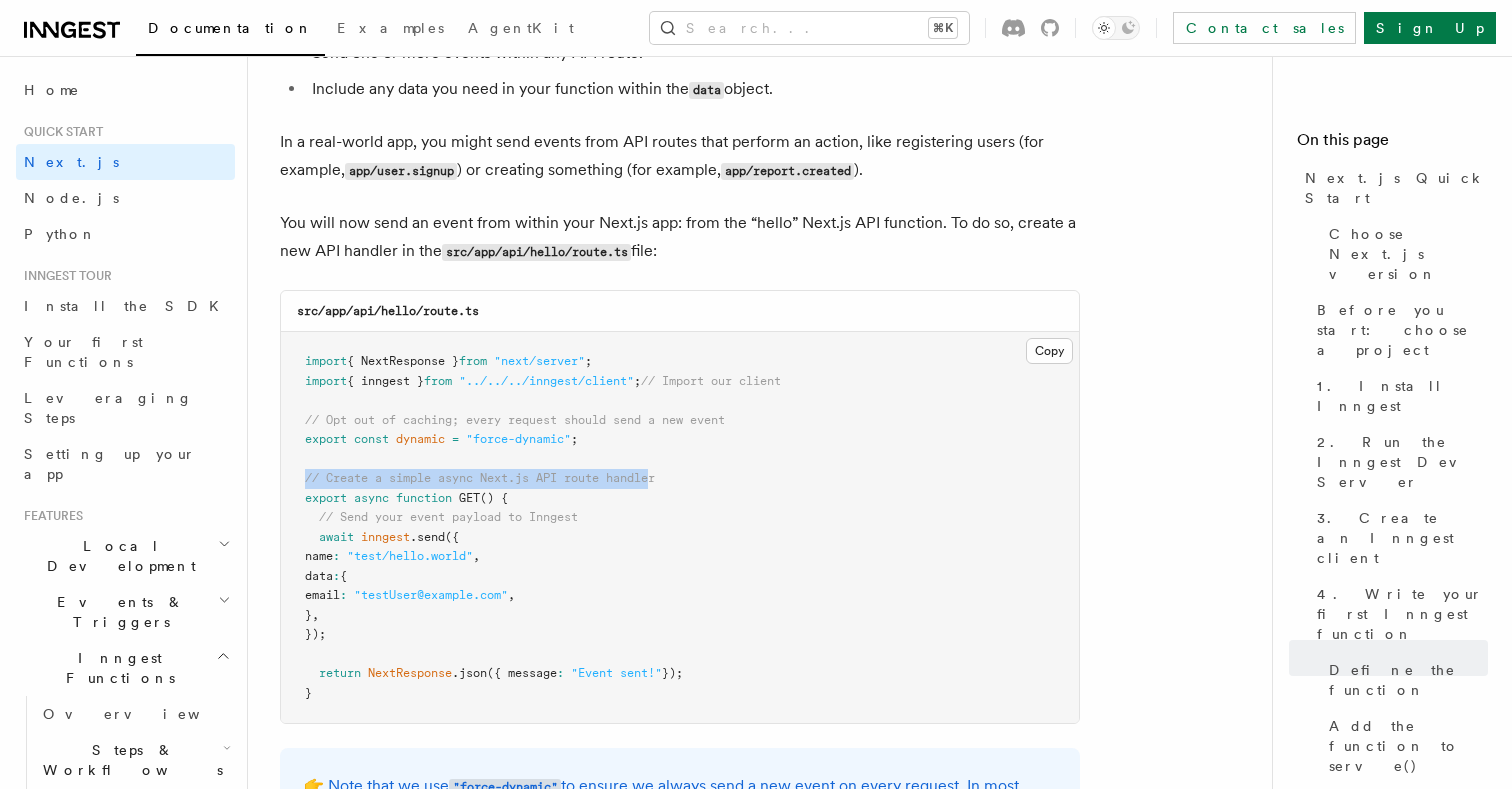 drag, startPoint x: 305, startPoint y: 459, endPoint x: 658, endPoint y: 456, distance: 353.01276 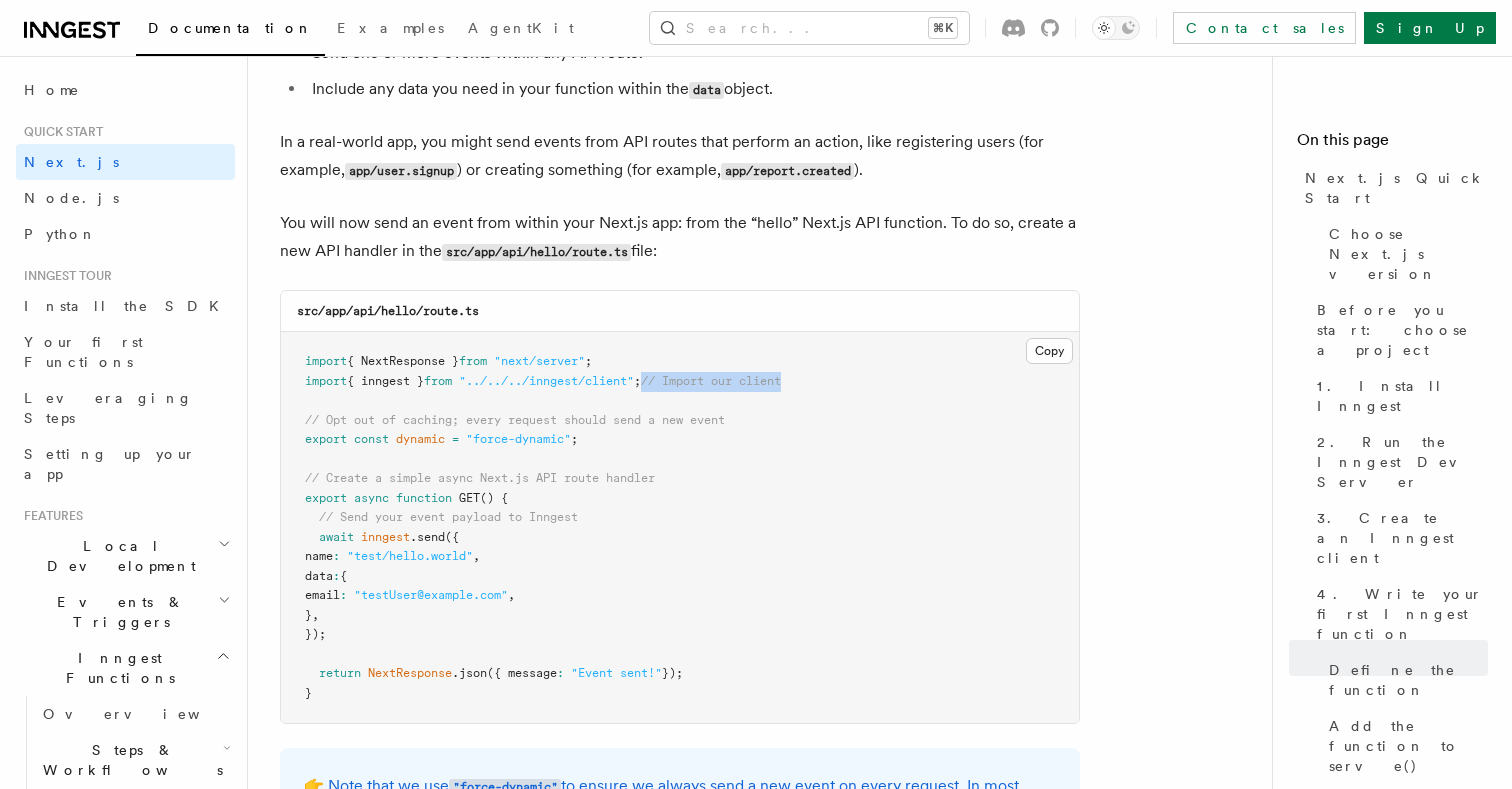 drag, startPoint x: 672, startPoint y: 365, endPoint x: 876, endPoint y: 365, distance: 204 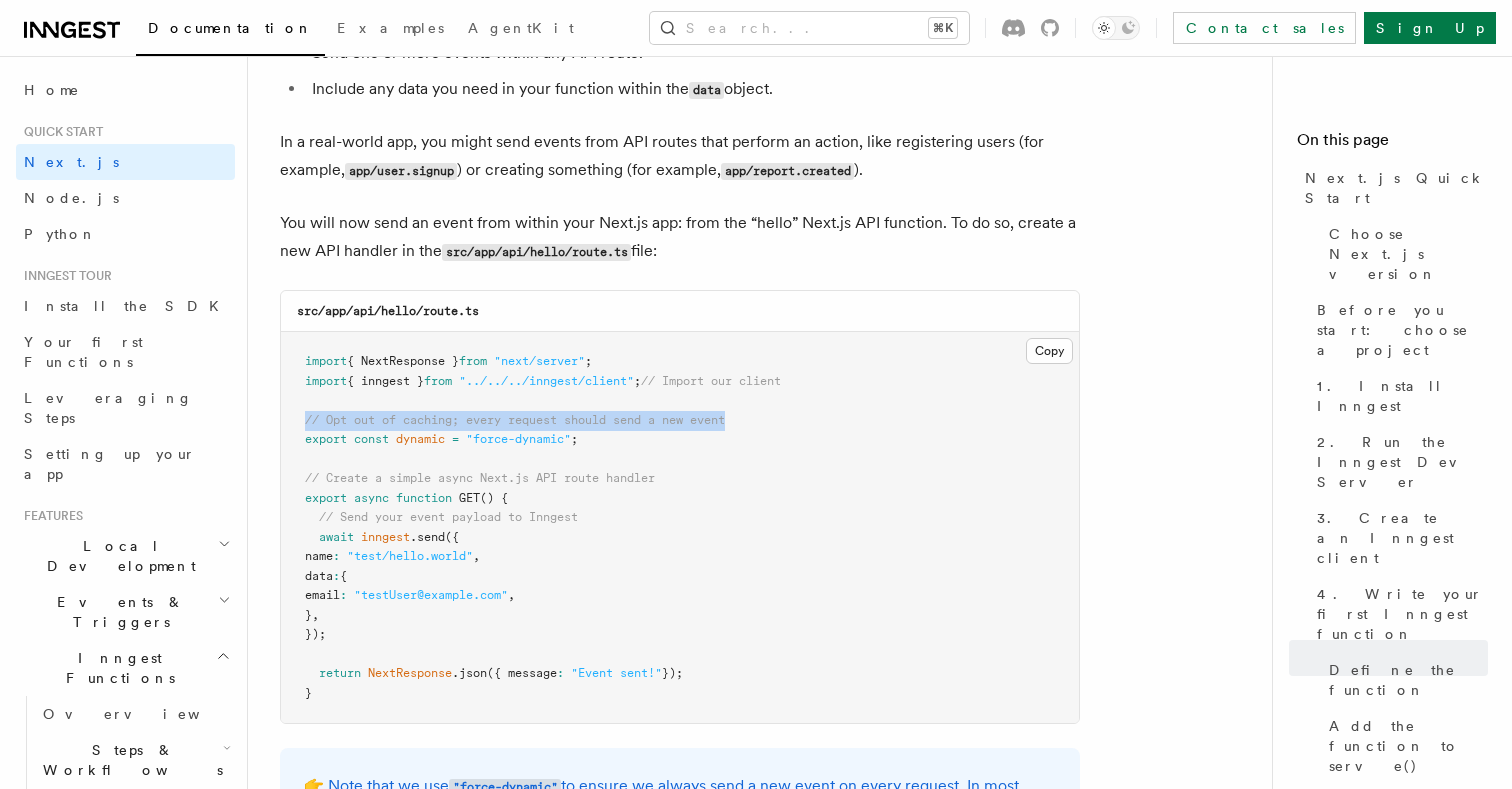 drag, startPoint x: 305, startPoint y: 401, endPoint x: 803, endPoint y: 401, distance: 498 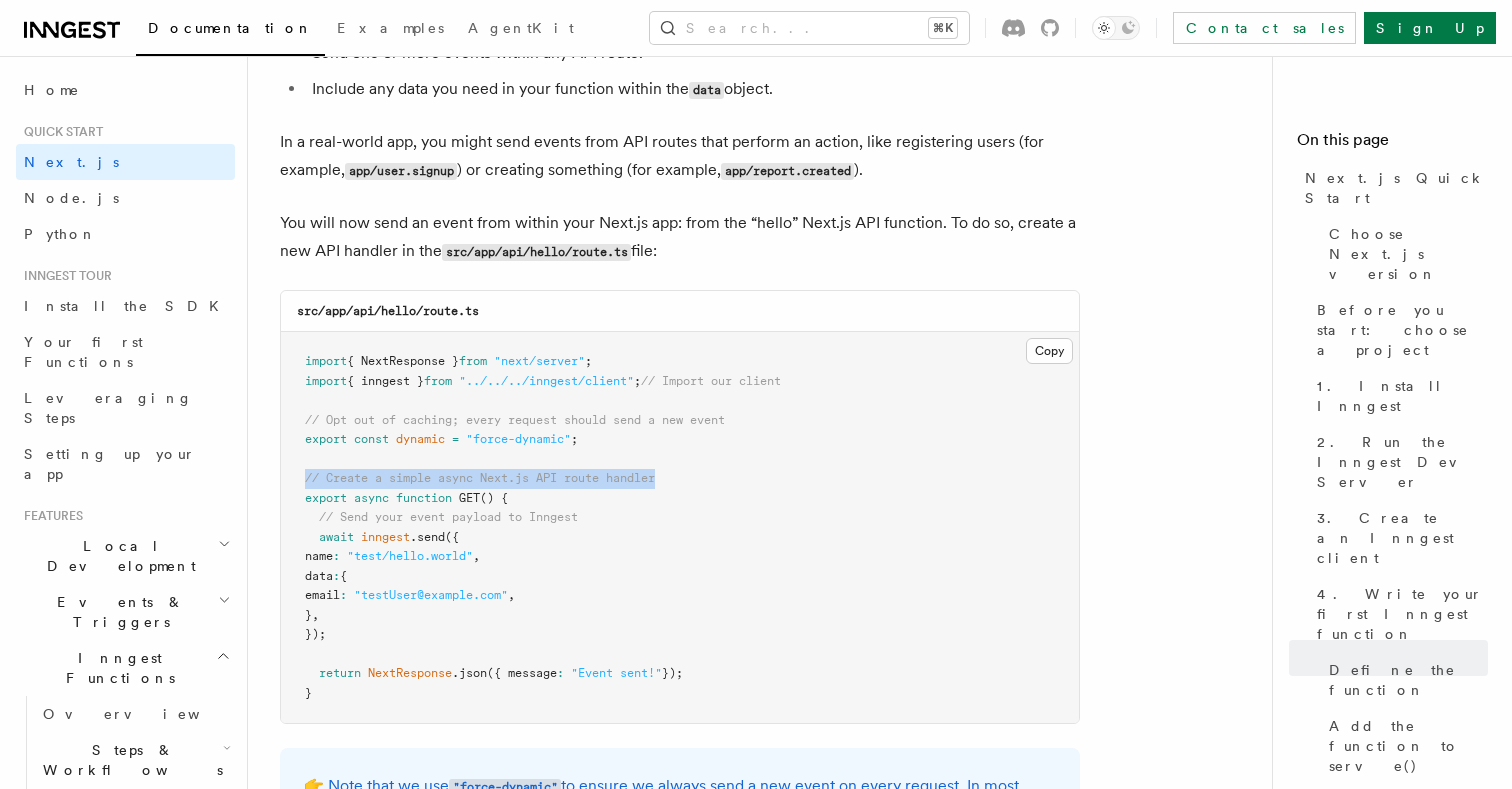 drag, startPoint x: 306, startPoint y: 466, endPoint x: 777, endPoint y: 461, distance: 471.02655 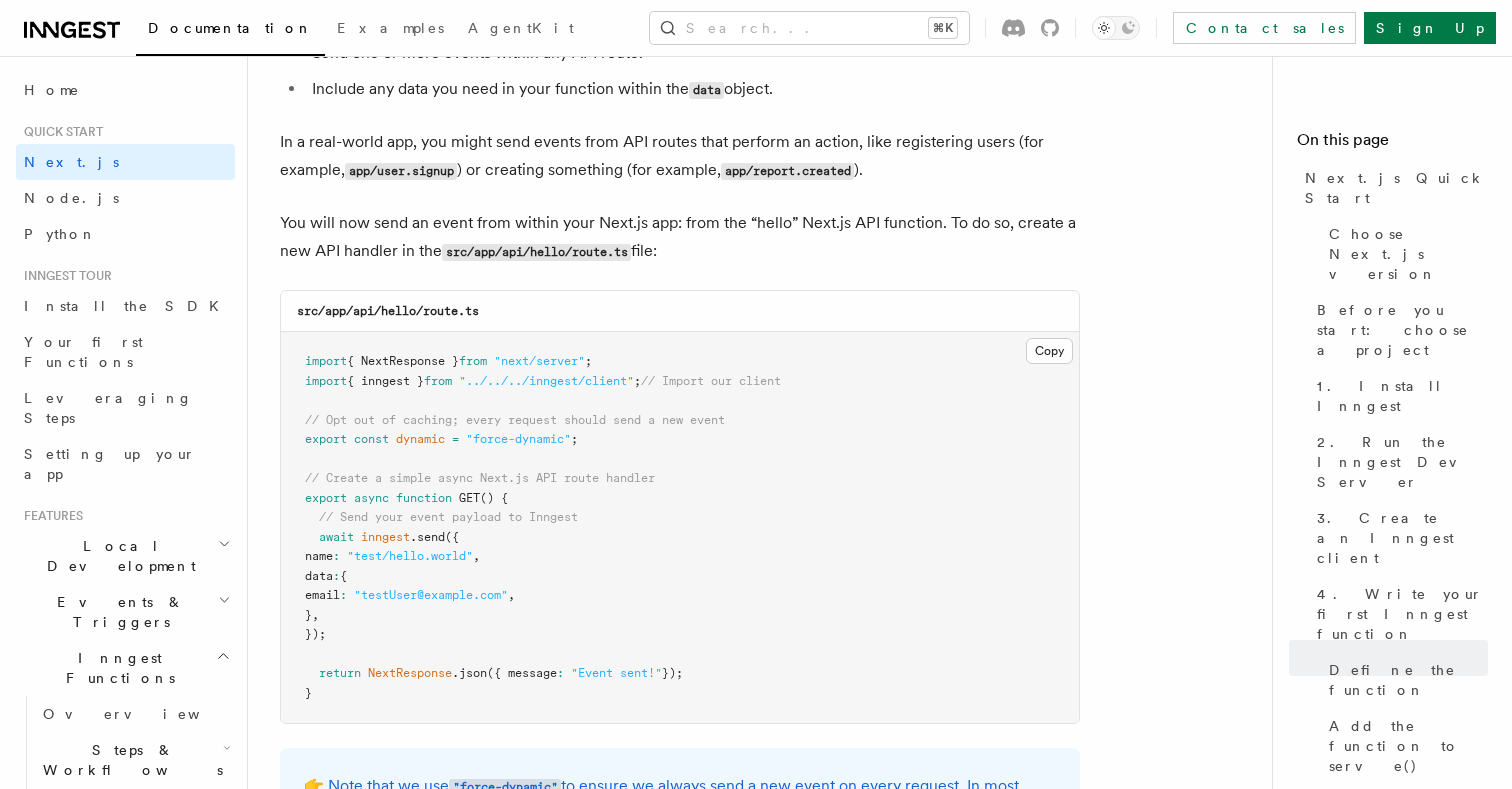 click on "Quick start Next.js Quick Start
In this tutorial you will add Inngest to a Next.js app to see how easy it can be to build complex workflows.
Inngest makes it easy to build, manage, and execute reliable workflows. Some use cases include scheduling drip marketing campaigns, building payment flows, or chaining LLM interactions.
By the end of this ten-minute tutorial you will:
Set up and run Inngest on your machine.
Write your first Inngest function.
Trigger your function from your app and through Inngest Dev Server.
Let's get started!
Choose Next.js version
Choose your preferred Next.js version for this tutorial:
Next.js - App Router Next.js - Pages Router Before you start: choose a project In this tutorial you can use any existing Next.js project, or you can create a new one. Instructions for creating a new Next.js project  Run the following command in your terminal to create a new Next.js project: Copy Copied npx  create-next-app@latest   --ts   --eslint   --tailwind   --src-dir   --app" at bounding box center (800, -3852) 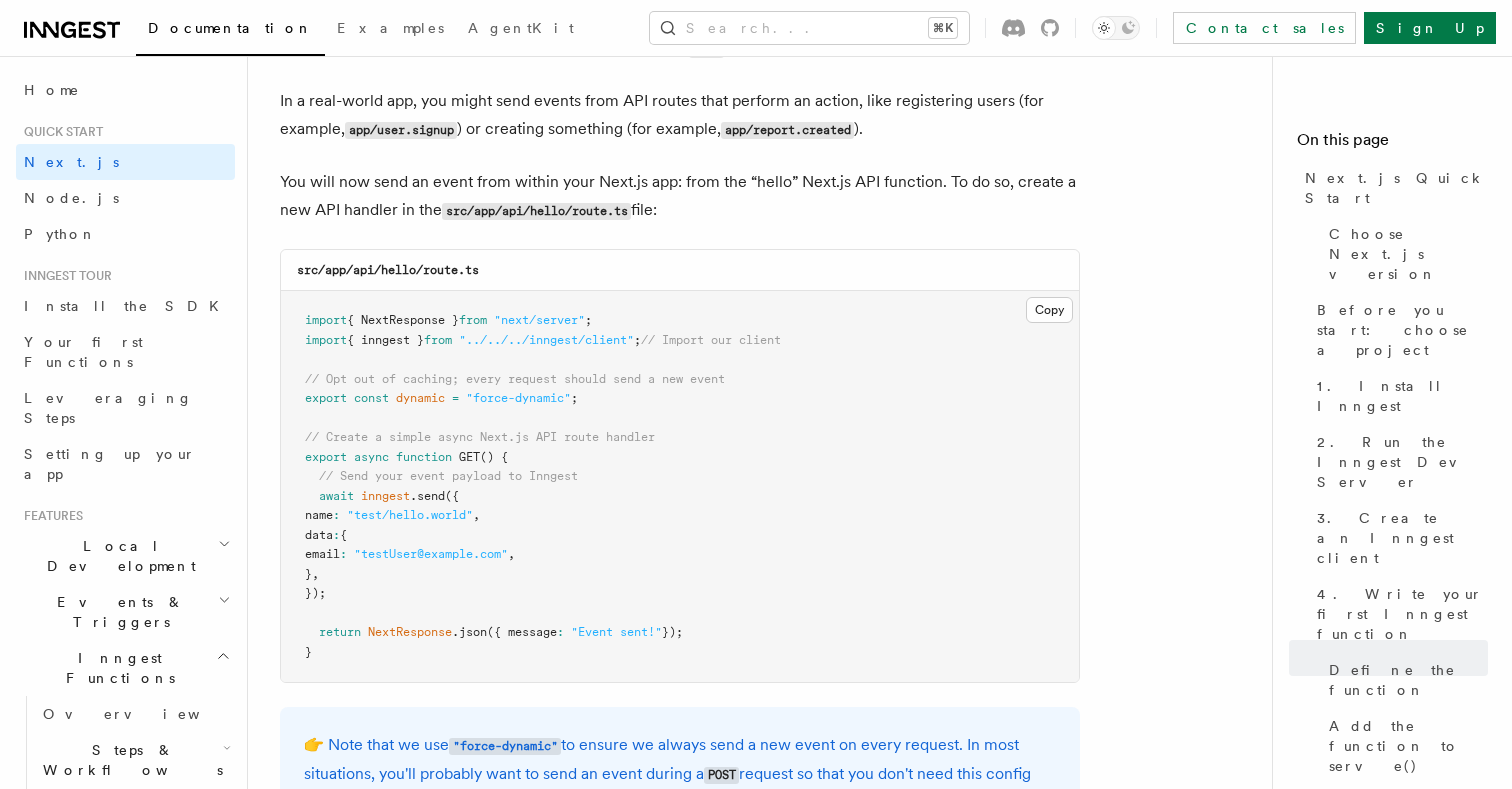 scroll, scrollTop: 10860, scrollLeft: 0, axis: vertical 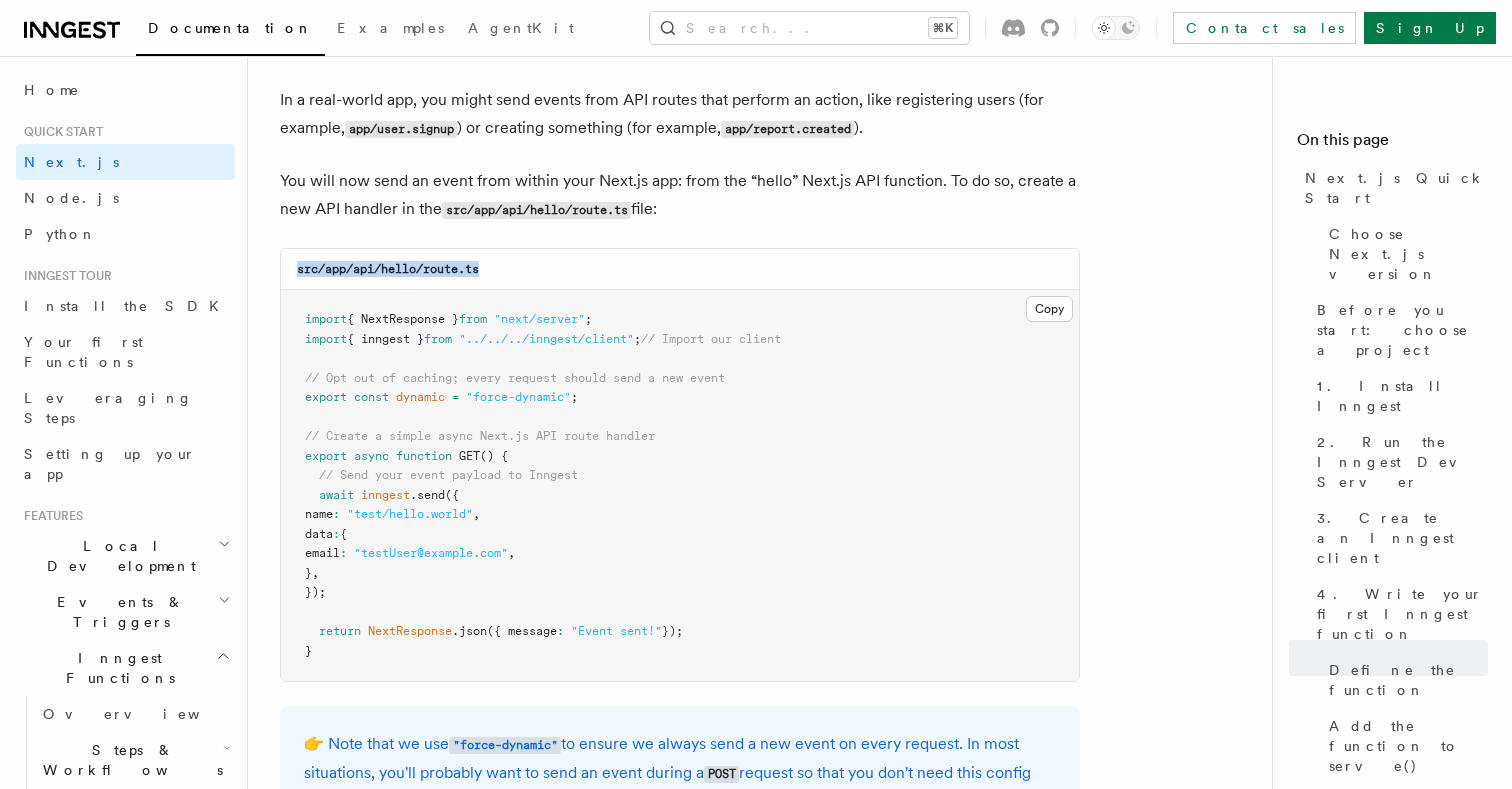 drag, startPoint x: 298, startPoint y: 250, endPoint x: 607, endPoint y: 250, distance: 309 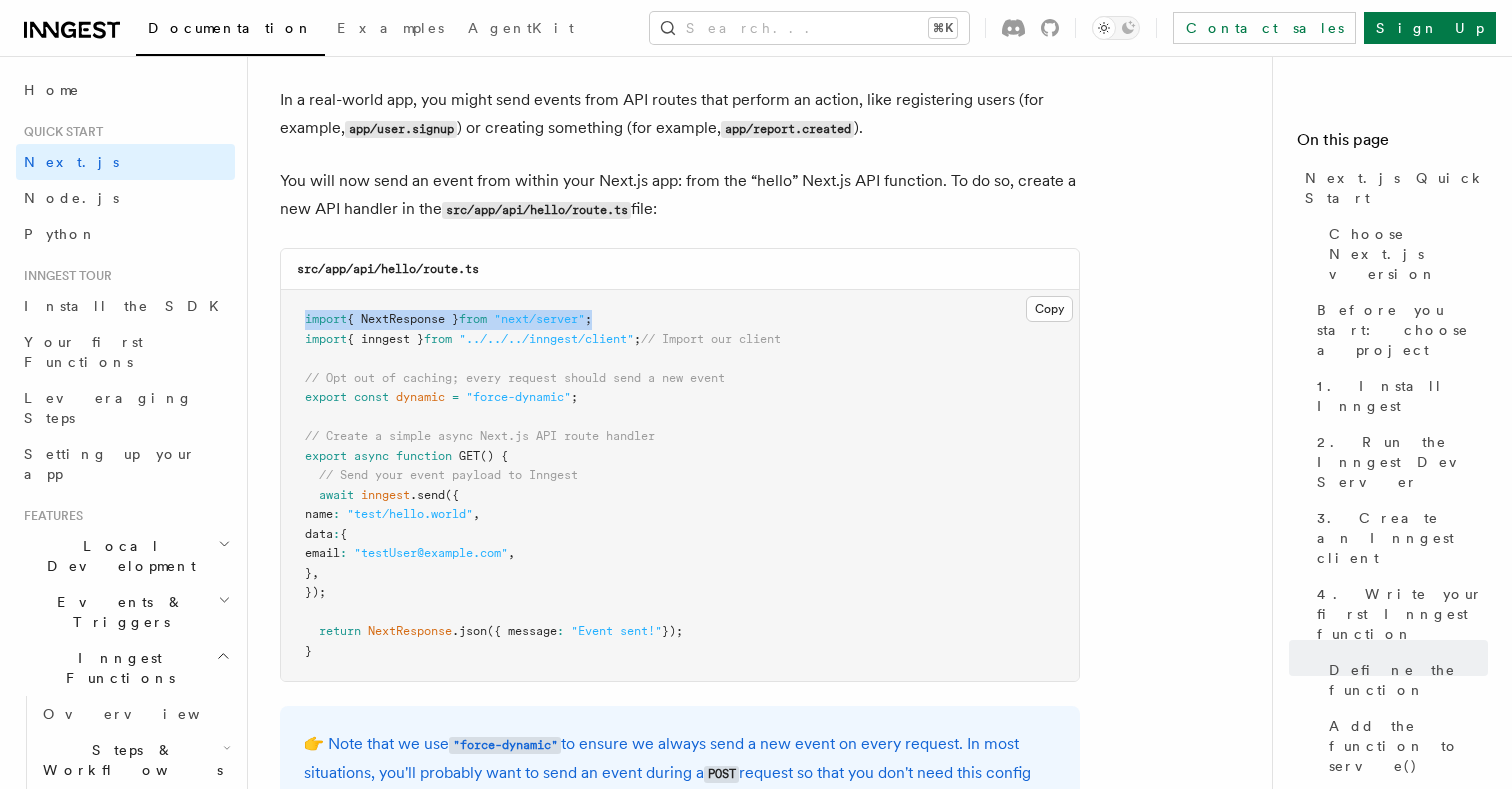 drag, startPoint x: 305, startPoint y: 304, endPoint x: 654, endPoint y: 302, distance: 349.00574 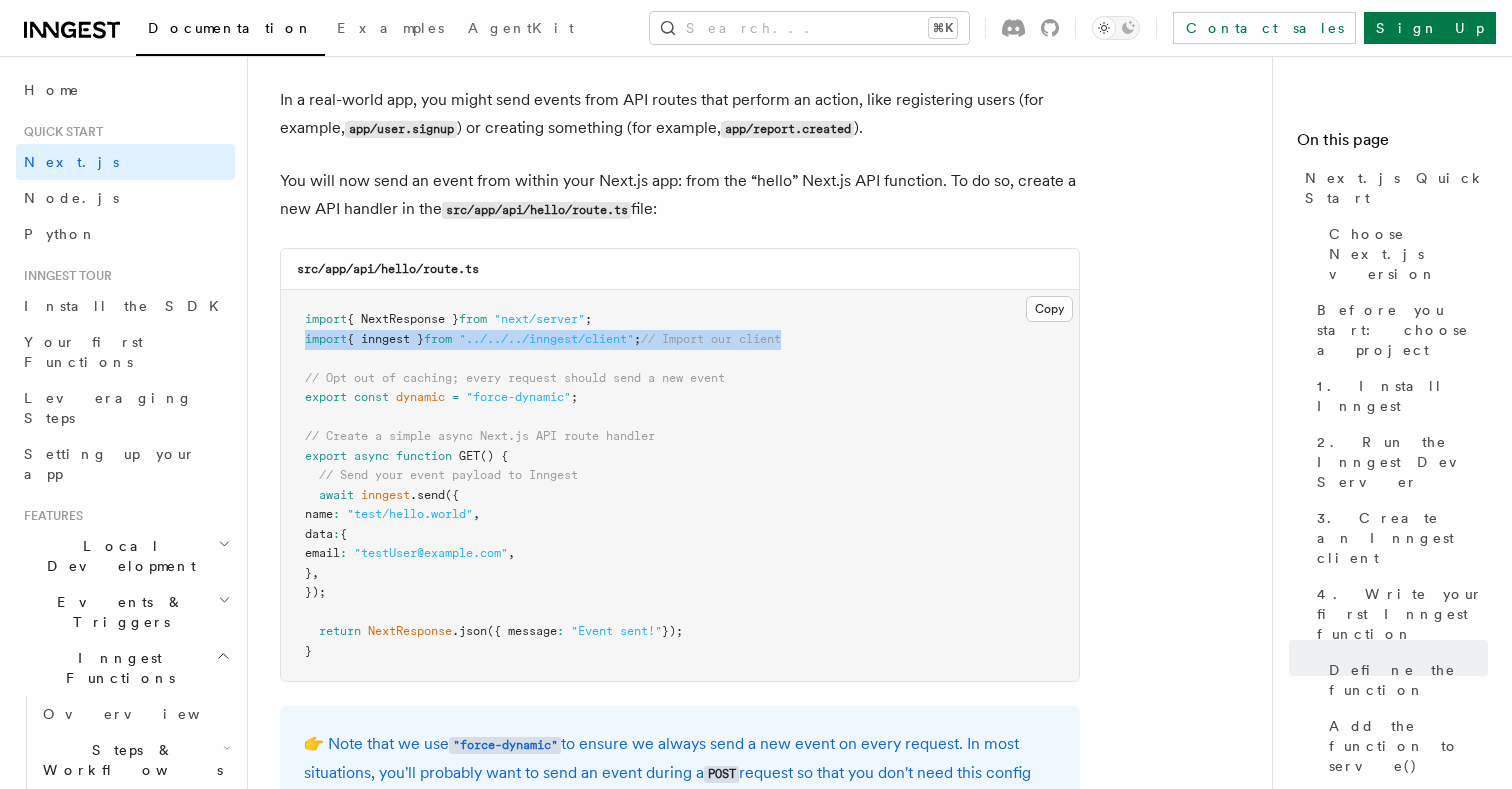 drag, startPoint x: 306, startPoint y: 322, endPoint x: 952, endPoint y: 323, distance: 646.0008 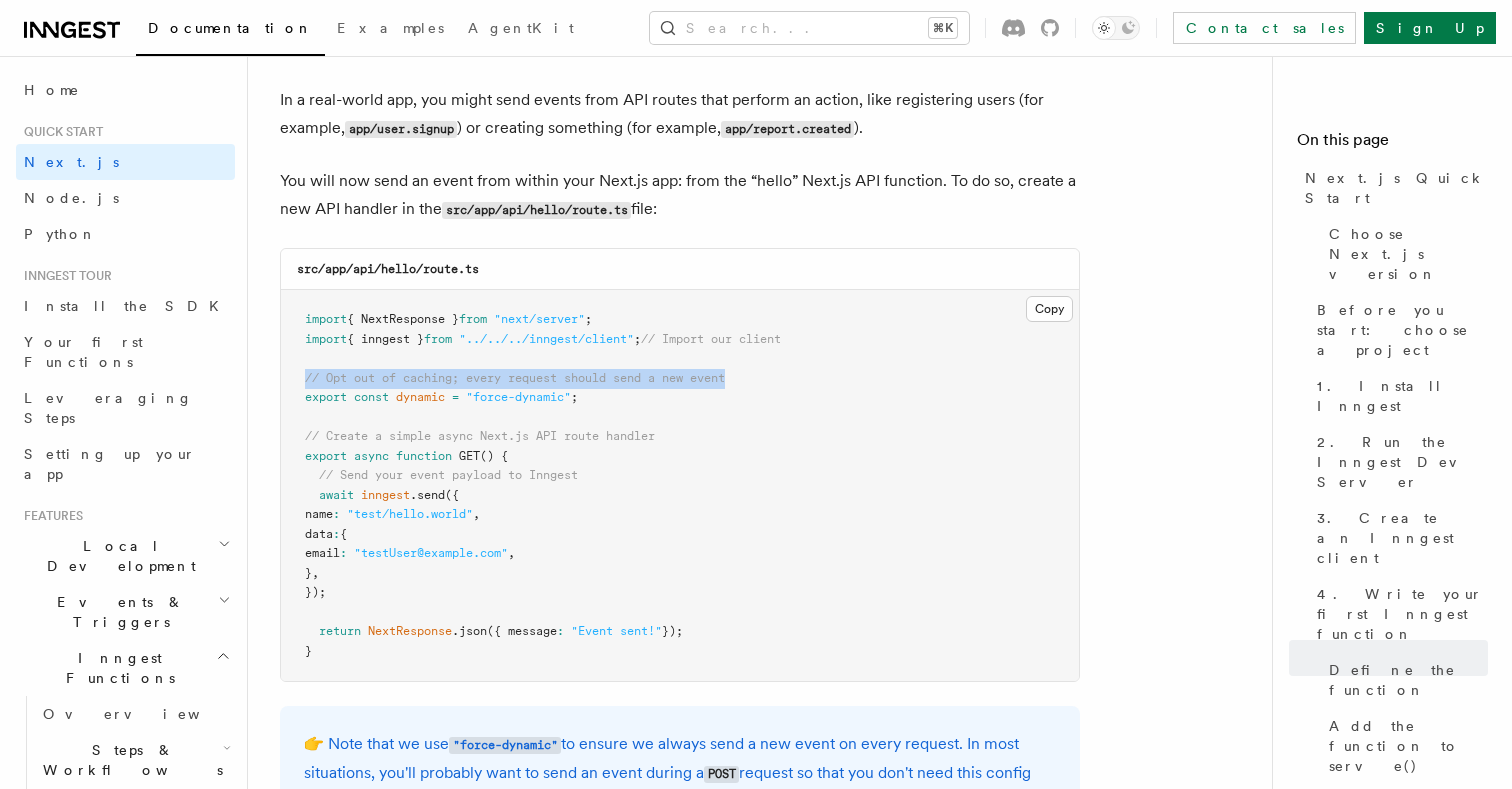 drag, startPoint x: 305, startPoint y: 361, endPoint x: 907, endPoint y: 361, distance: 602 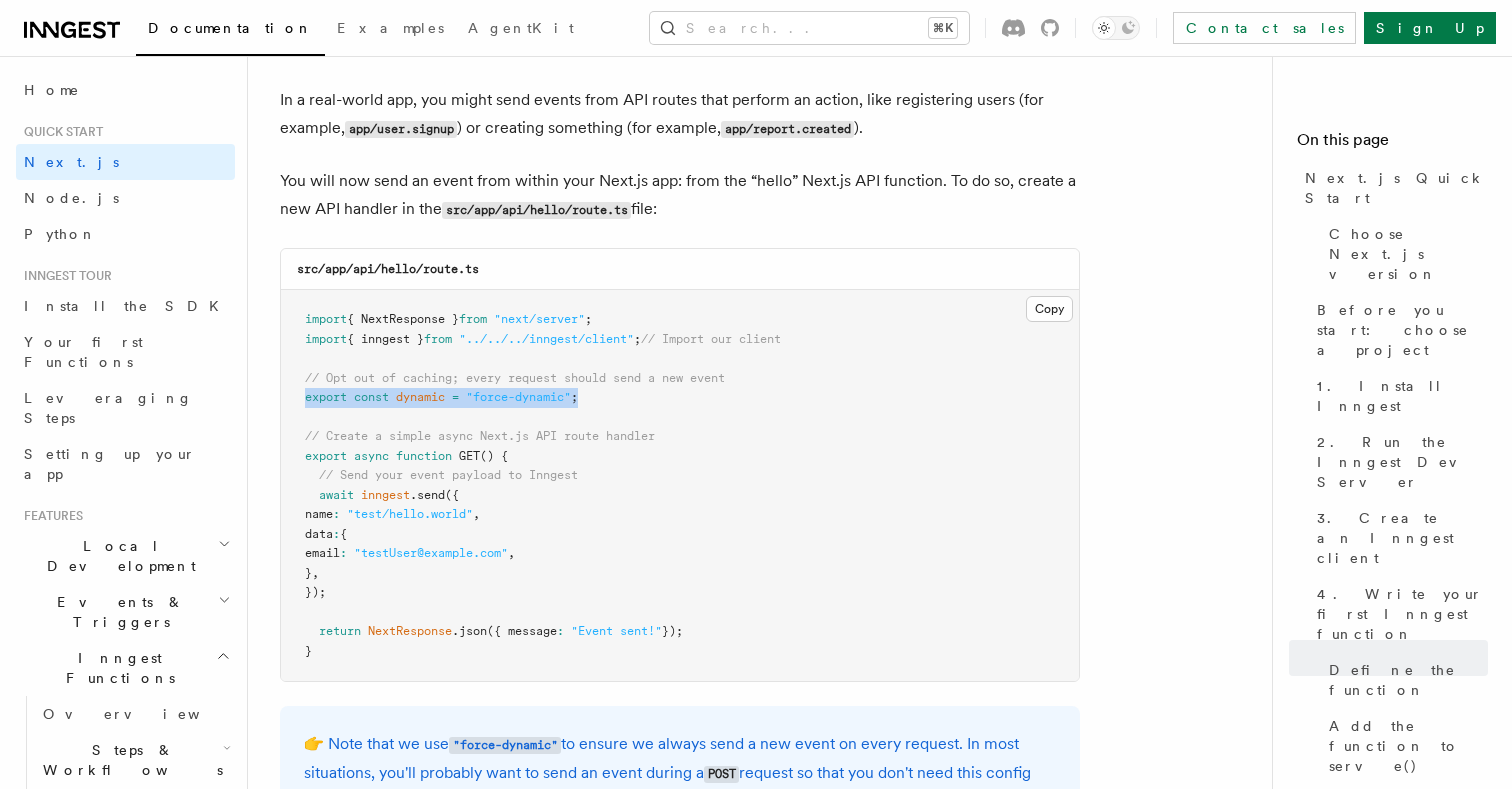 drag, startPoint x: 306, startPoint y: 380, endPoint x: 756, endPoint y: 379, distance: 450.0011 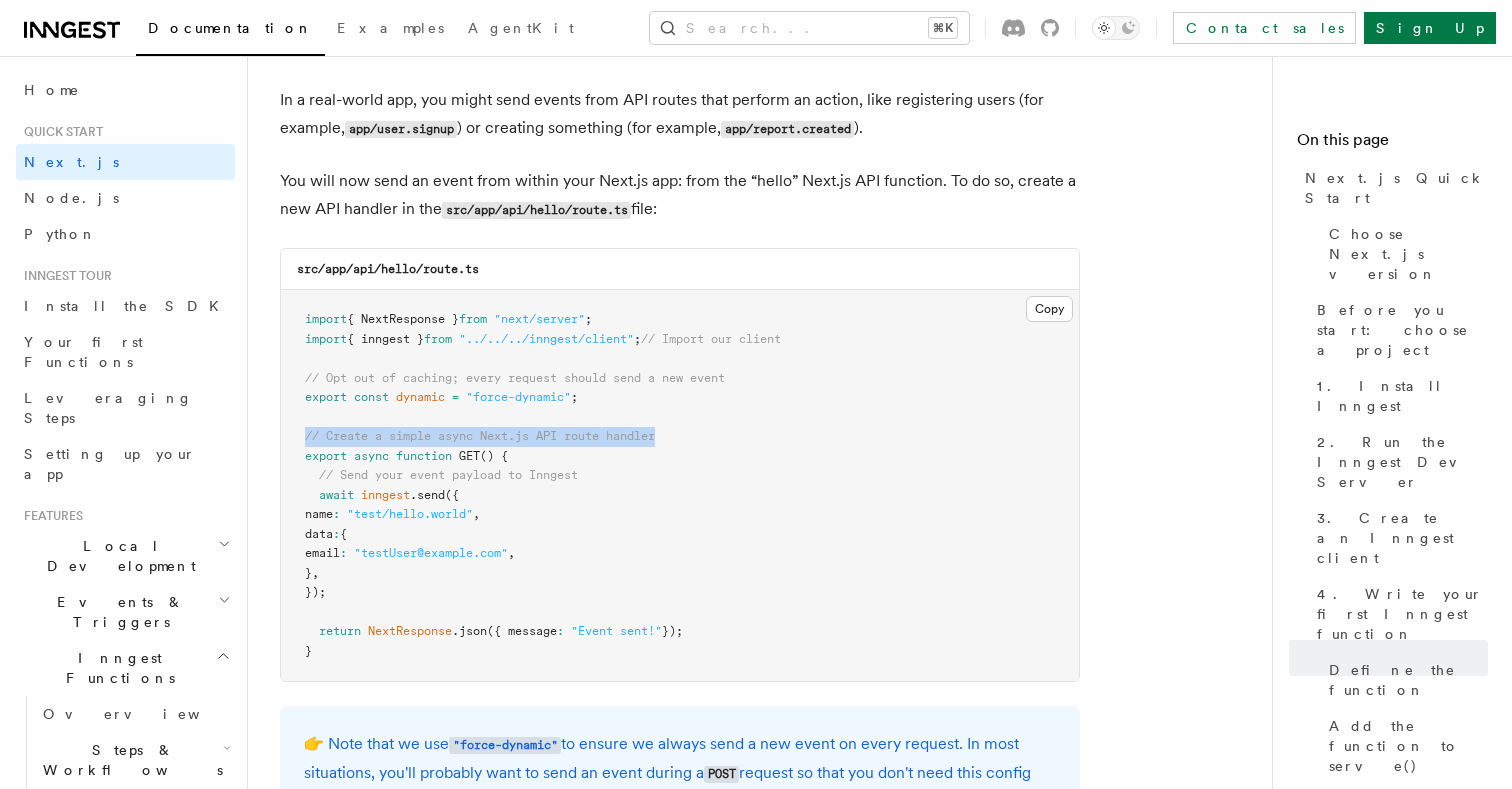 drag, startPoint x: 308, startPoint y: 416, endPoint x: 774, endPoint y: 414, distance: 466.0043 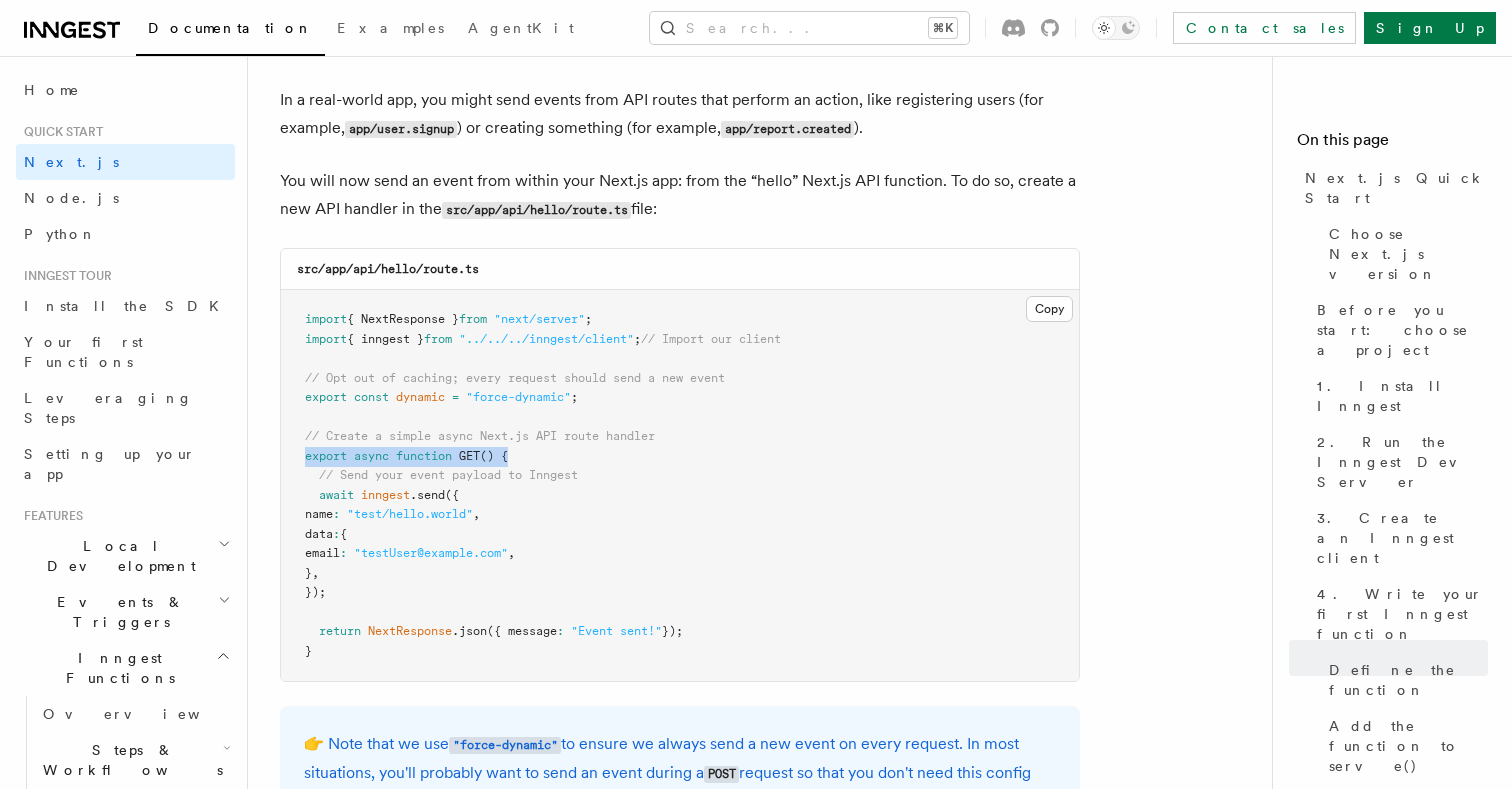 drag, startPoint x: 307, startPoint y: 442, endPoint x: 606, endPoint y: 434, distance: 299.107 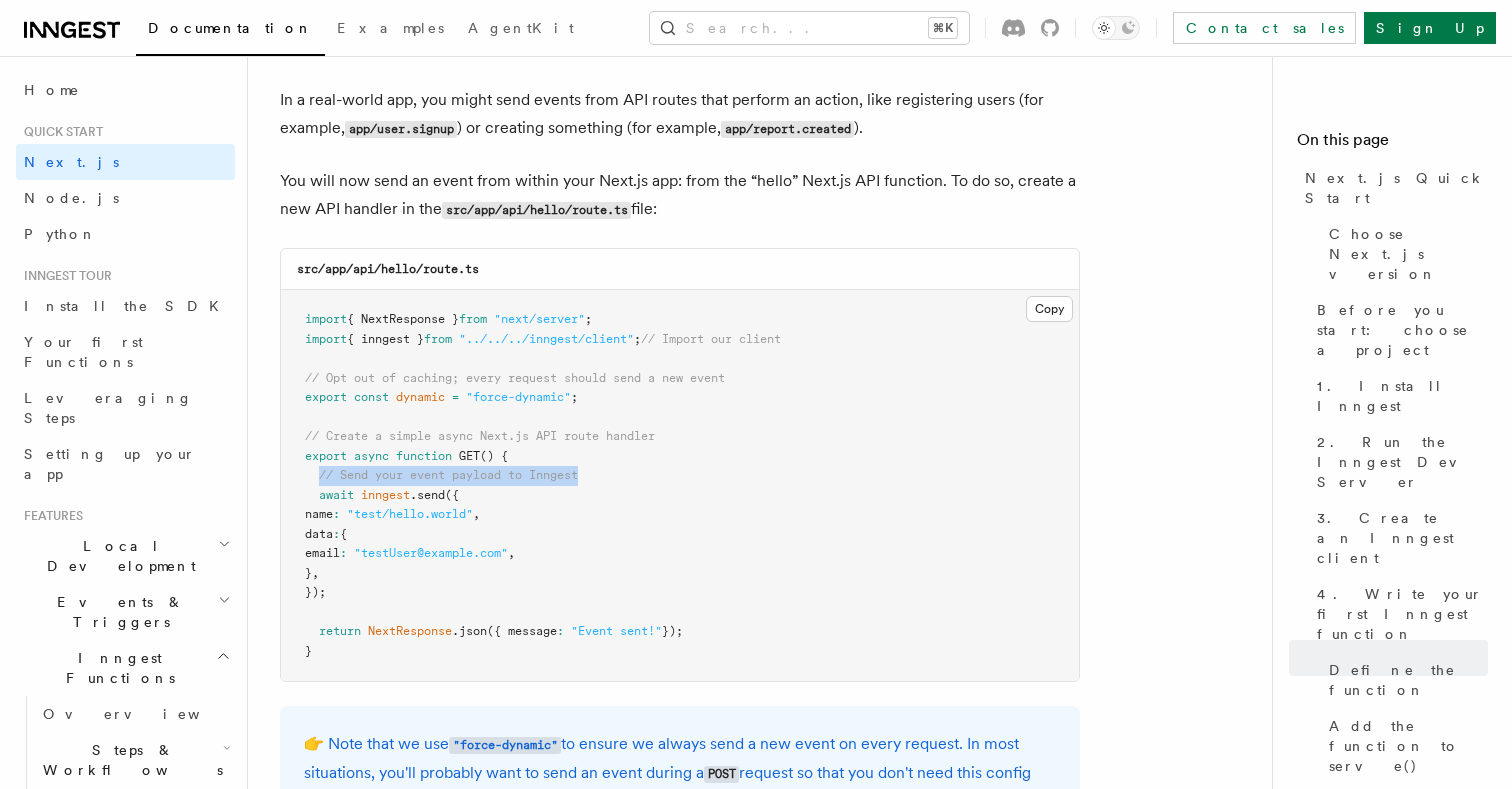 drag, startPoint x: 321, startPoint y: 458, endPoint x: 683, endPoint y: 458, distance: 362 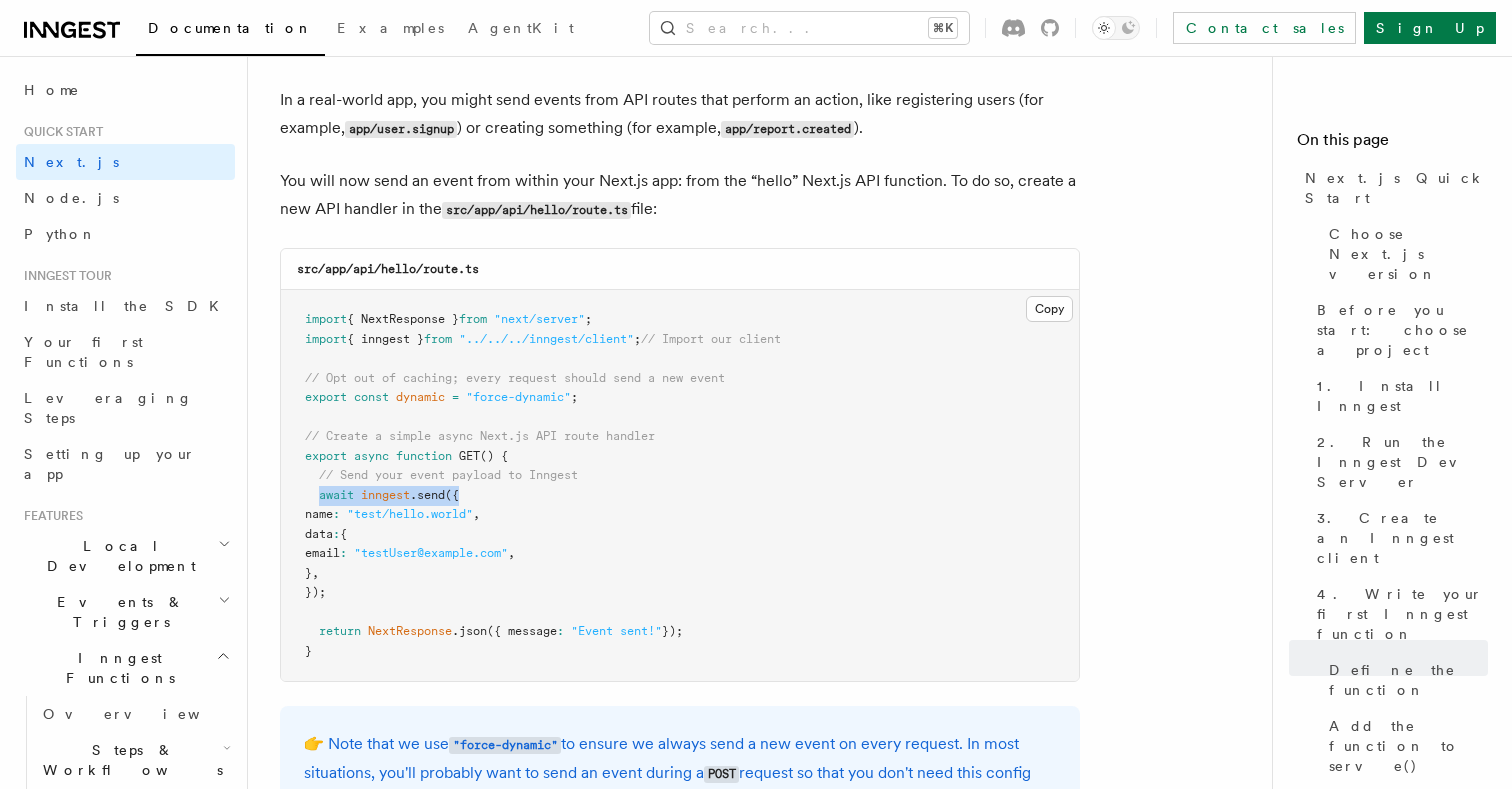 drag, startPoint x: 322, startPoint y: 481, endPoint x: 609, endPoint y: 481, distance: 287 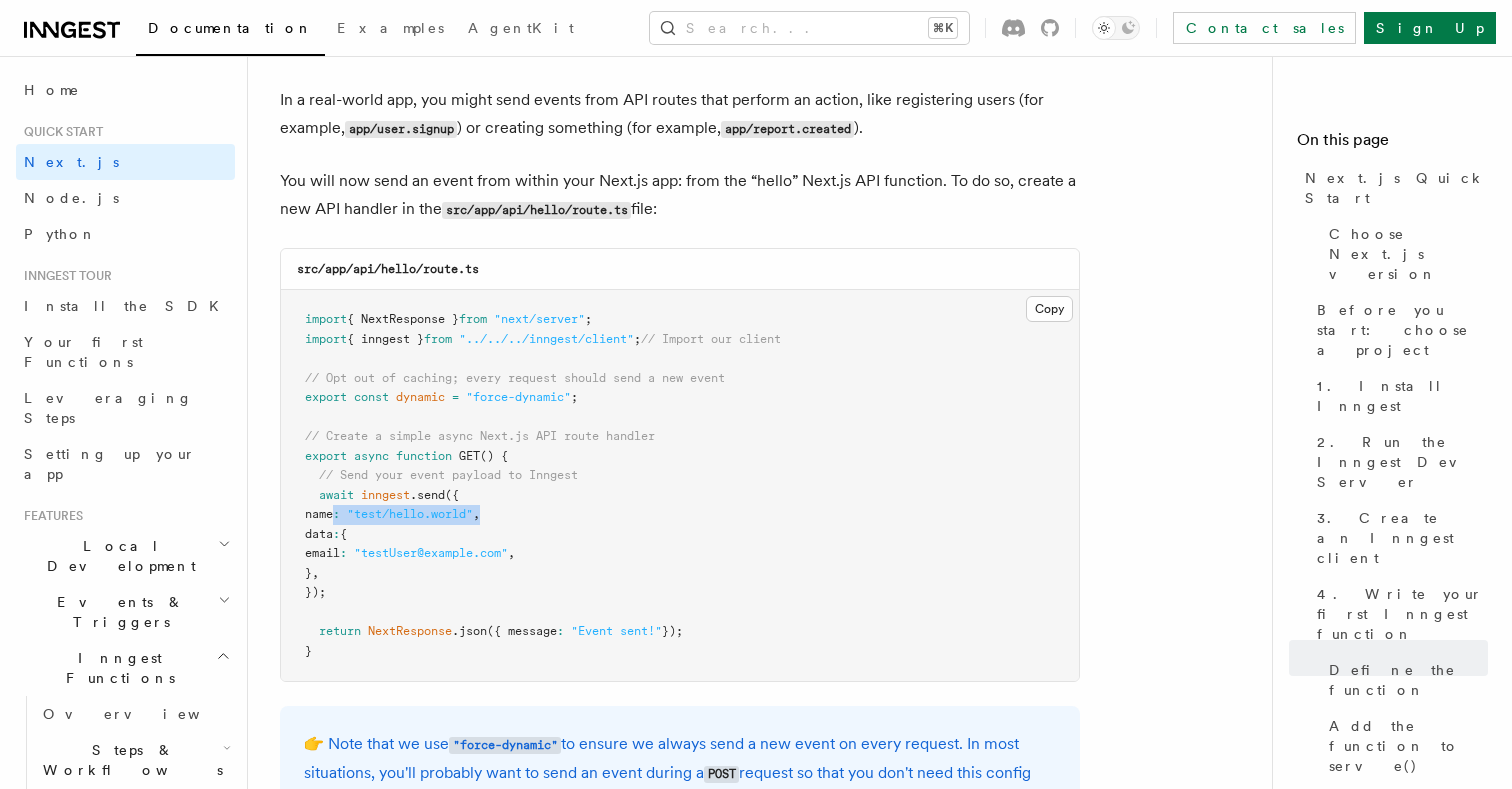 drag, startPoint x: 333, startPoint y: 499, endPoint x: 639, endPoint y: 499, distance: 306 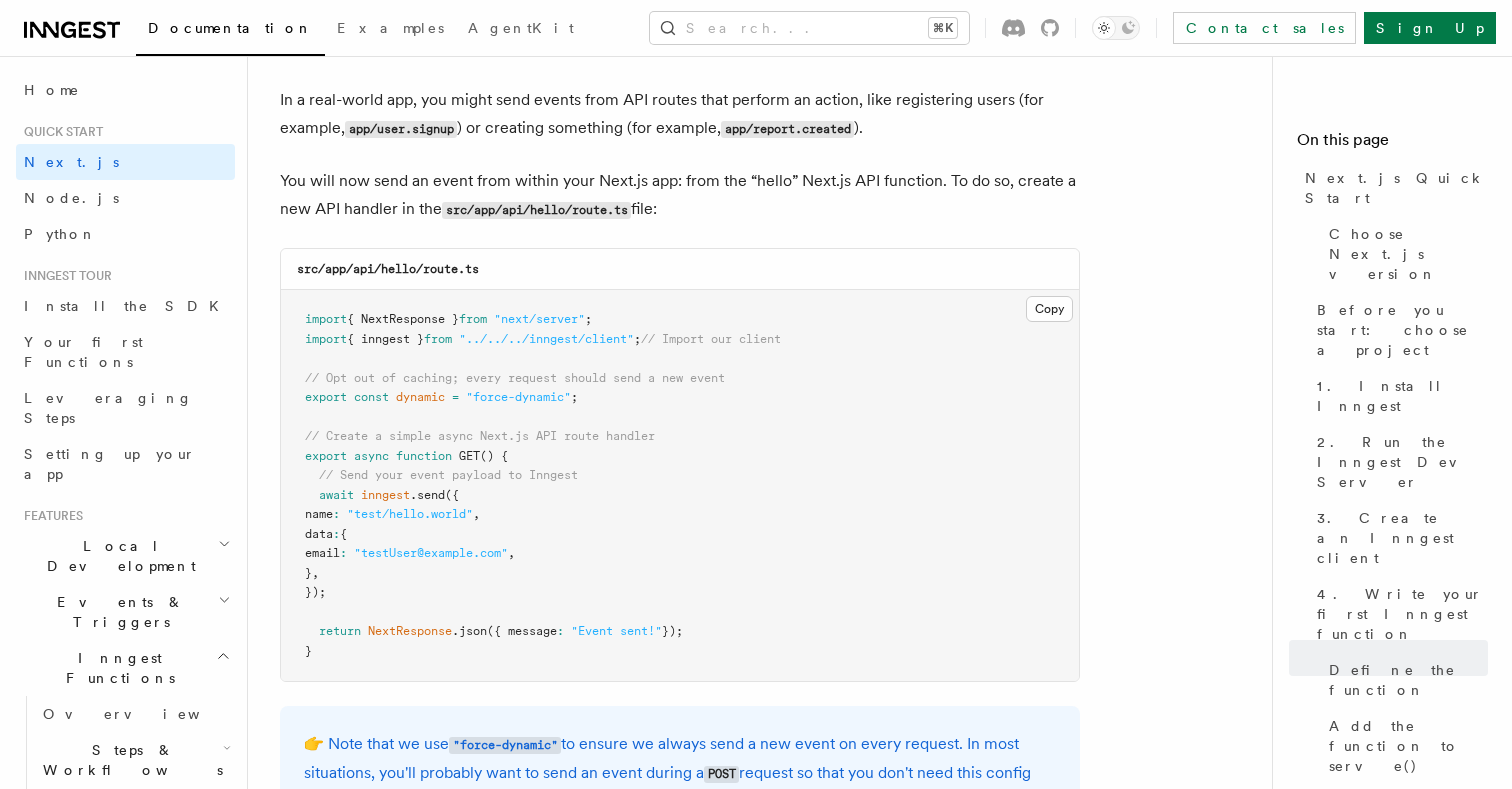 click on "Quick start Next.js Quick Start
In this tutorial you will add Inngest to a Next.js app to see how easy it can be to build complex workflows.
Inngest makes it easy to build, manage, and execute reliable workflows. Some use cases include scheduling drip marketing campaigns, building payment flows, or chaining LLM interactions.
By the end of this ten-minute tutorial you will:
Set up and run Inngest on your machine.
Write your first Inngest function.
Trigger your function from your app and through Inngest Dev Server.
Let's get started!
Choose Next.js version
Choose your preferred Next.js version for this tutorial:
Next.js - App Router Next.js - Pages Router Before you start: choose a project In this tutorial you can use any existing Next.js project, or you can create a new one. Instructions for creating a new Next.js project  Run the following command in your terminal to create a new Next.js project: Copy Copied npx  create-next-app@latest   --ts   --eslint   --tailwind   --src-dir   --app" at bounding box center [800, -3894] 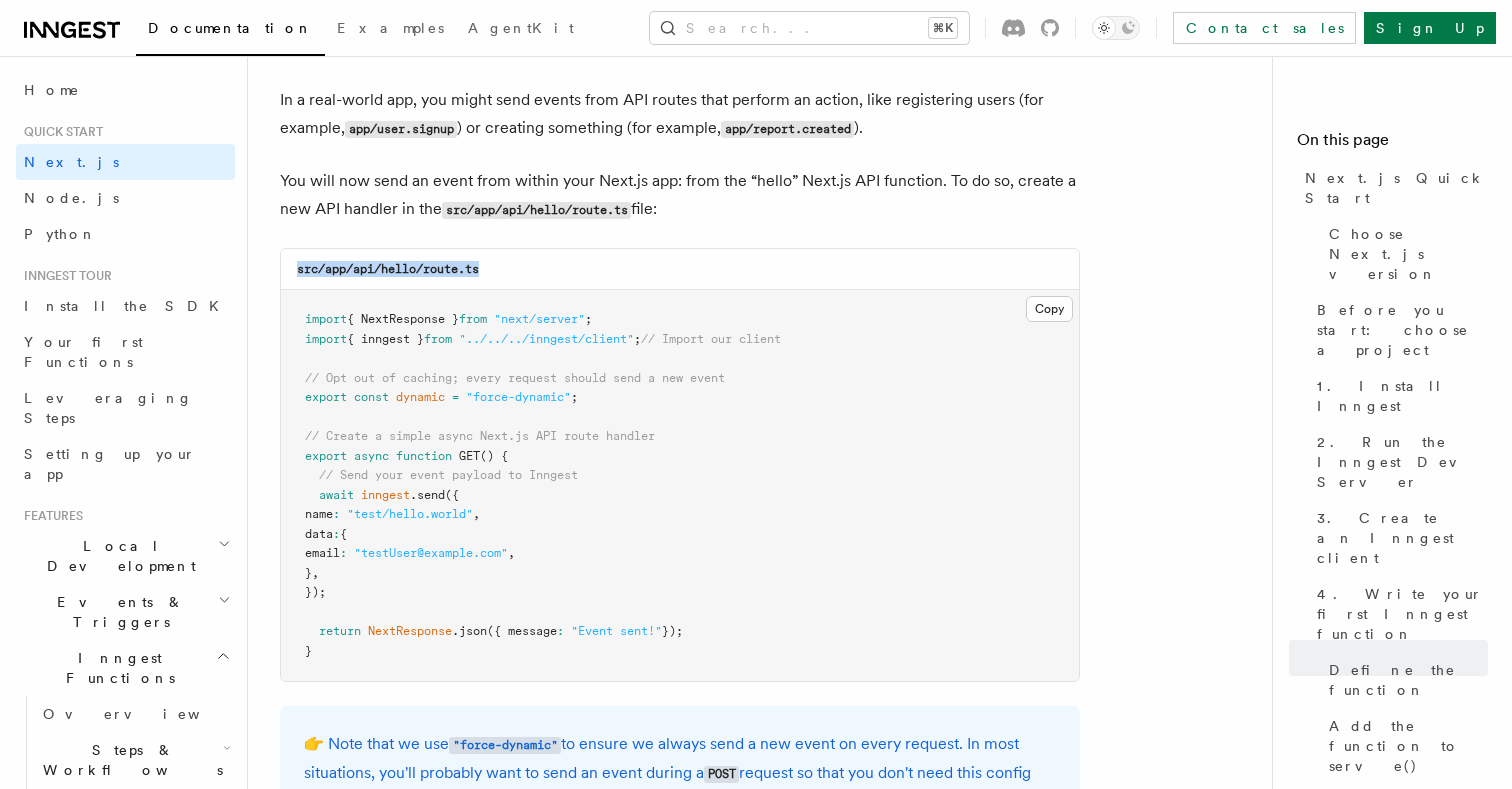 drag, startPoint x: 294, startPoint y: 248, endPoint x: 547, endPoint y: 247, distance: 253.00198 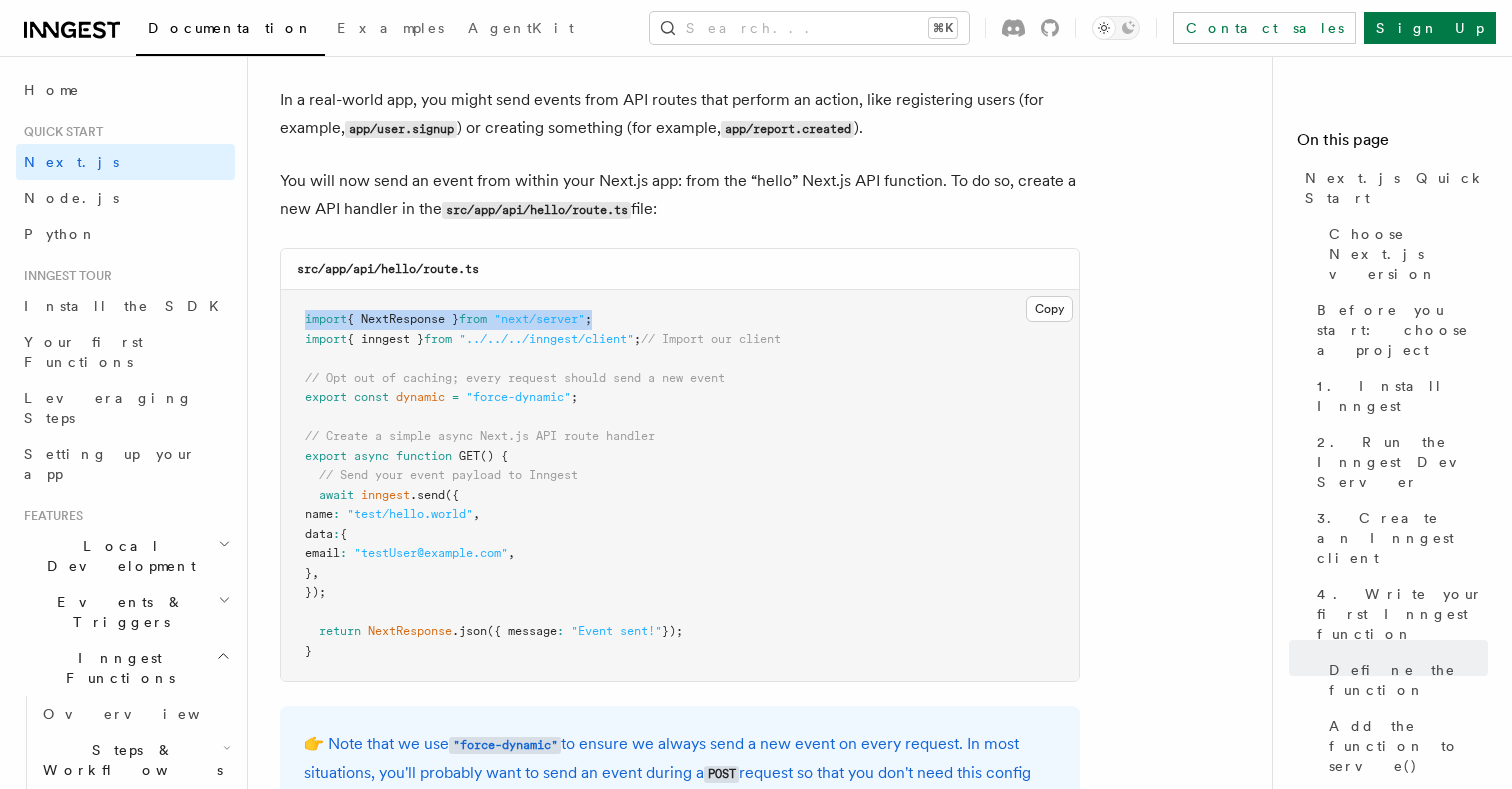 drag, startPoint x: 305, startPoint y: 301, endPoint x: 737, endPoint y: 302, distance: 432.00116 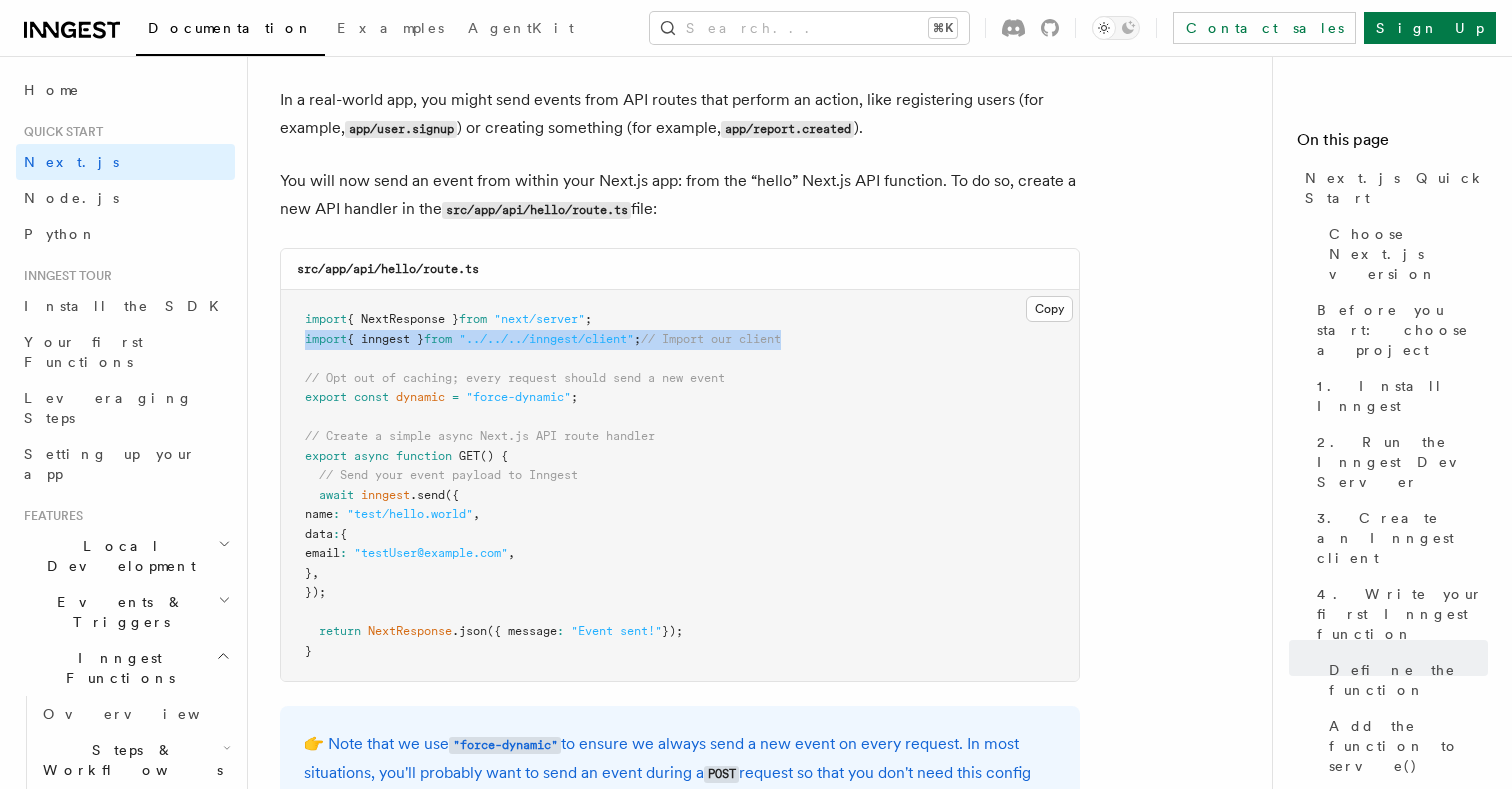 drag, startPoint x: 303, startPoint y: 322, endPoint x: 916, endPoint y: 322, distance: 613 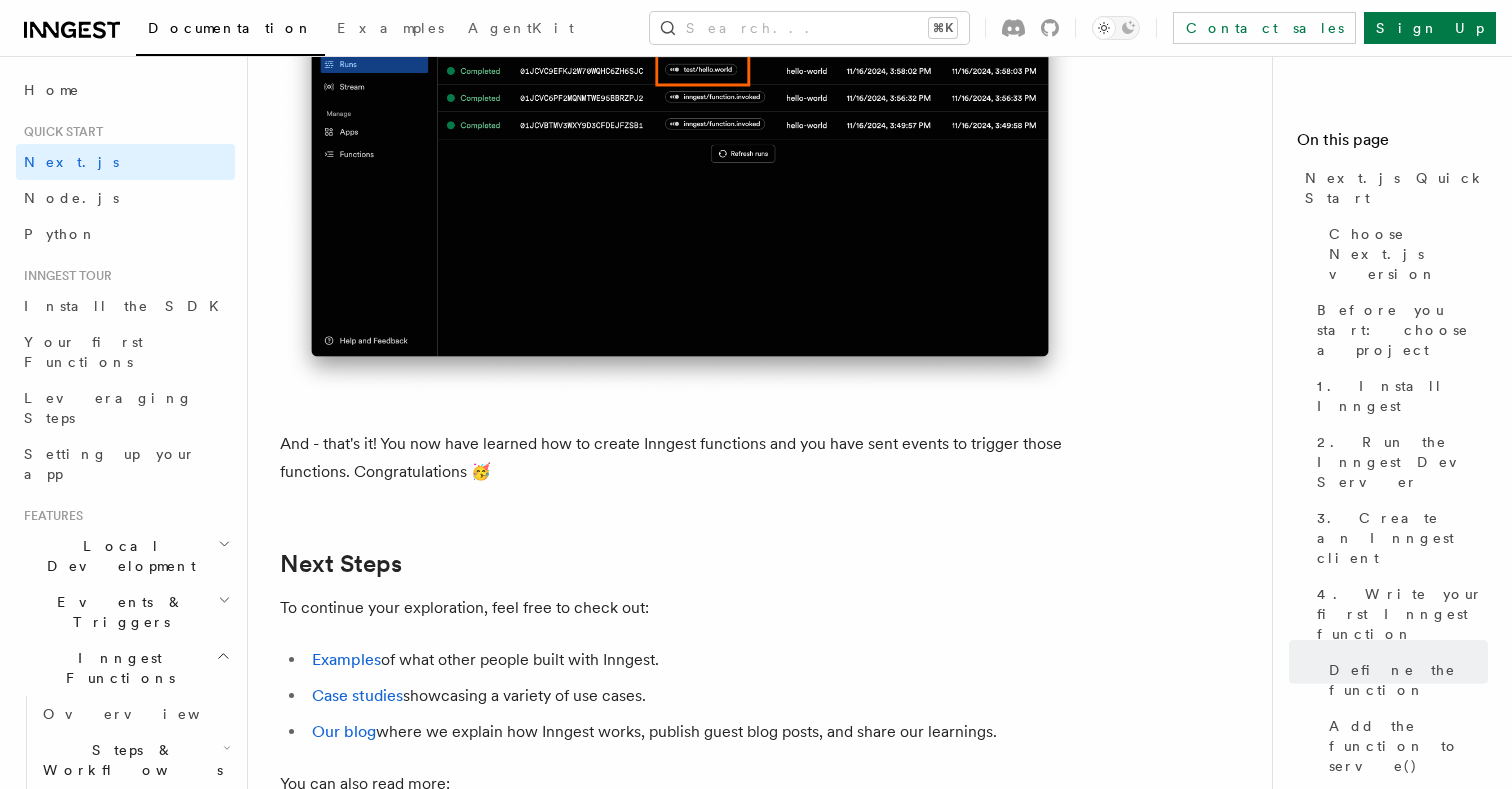 scroll, scrollTop: 12570, scrollLeft: 0, axis: vertical 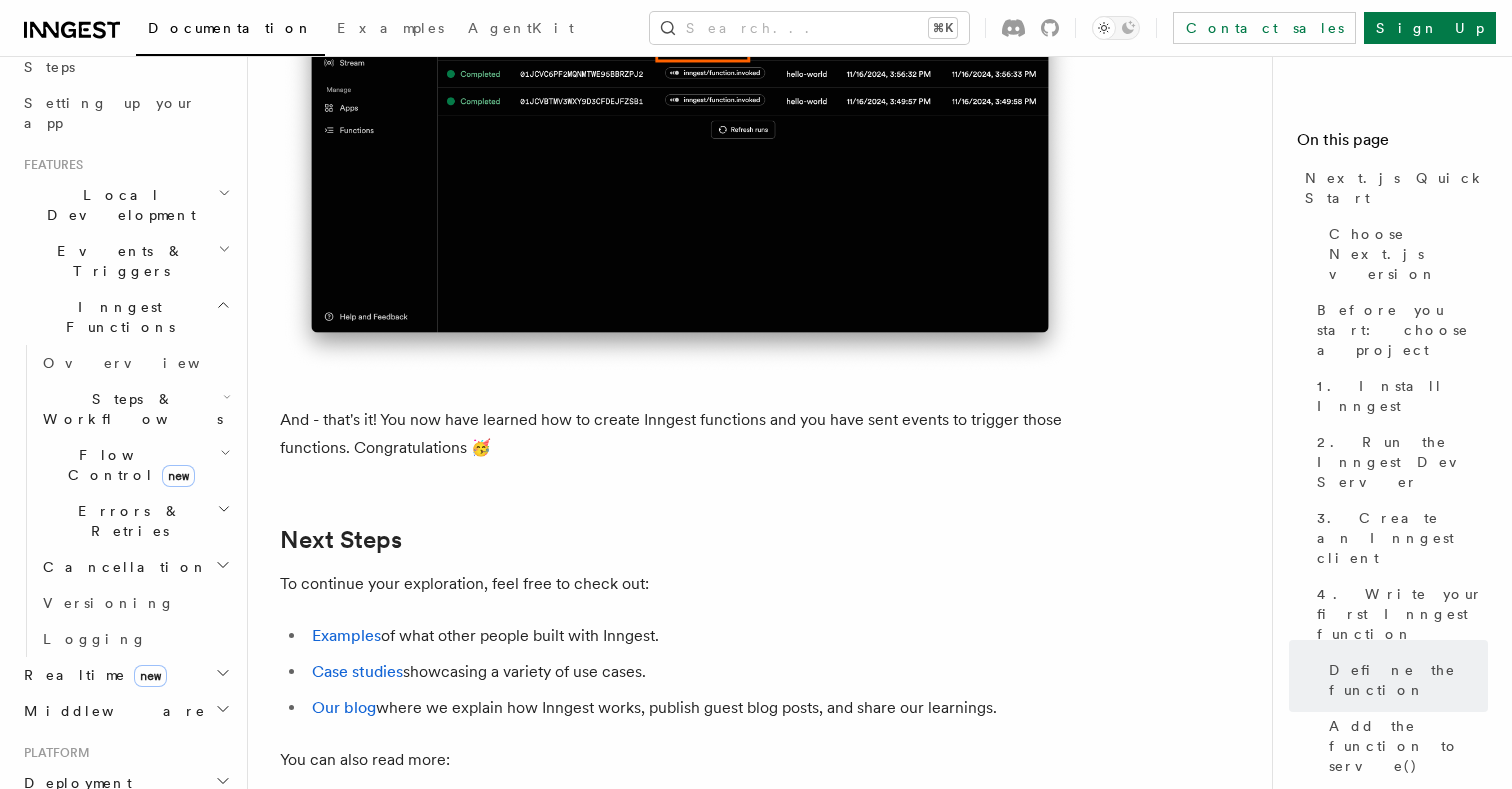 click on "Flow Control new" at bounding box center (127, 465) 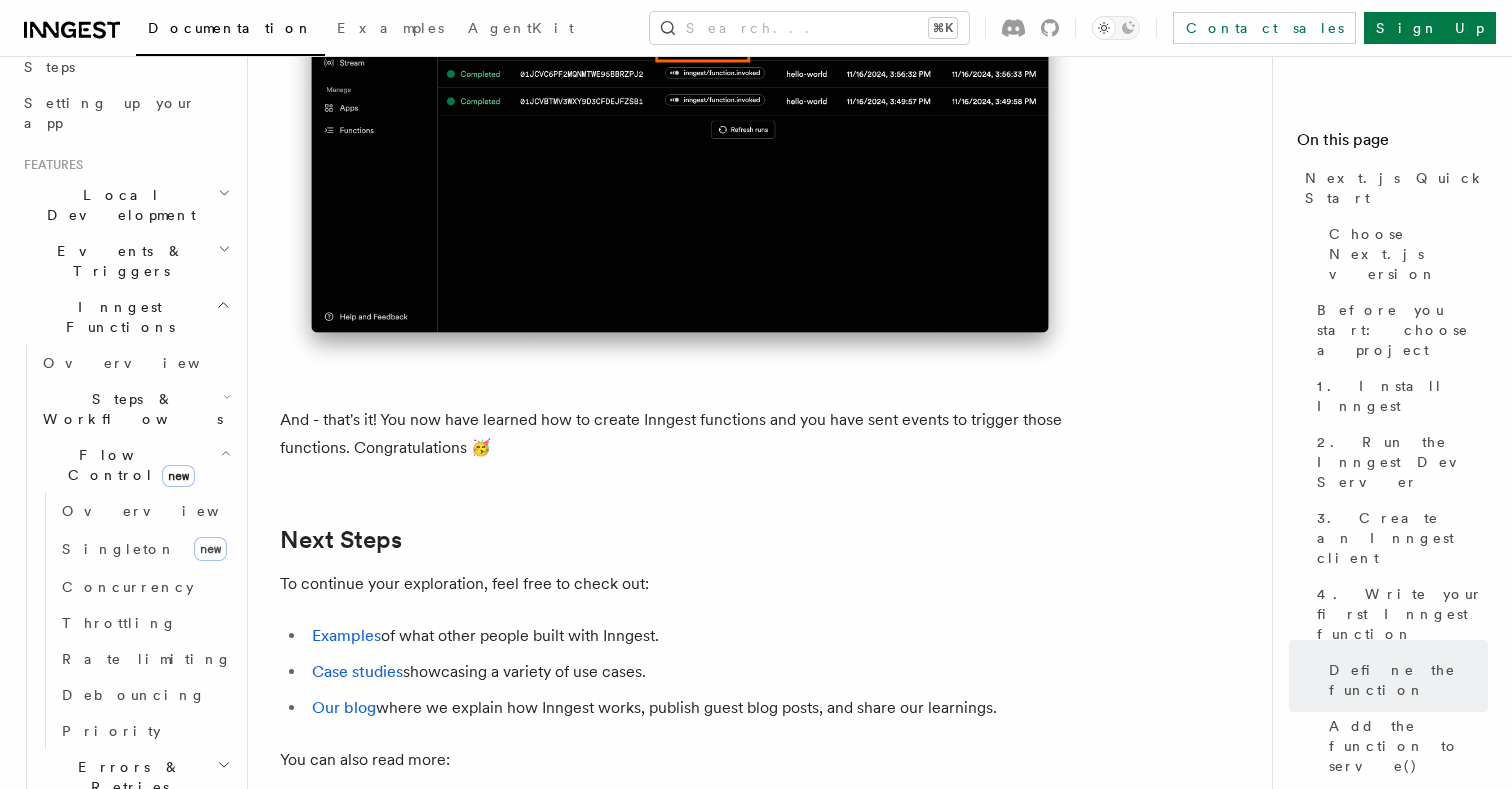 click on "Flow Control new" at bounding box center (127, 465) 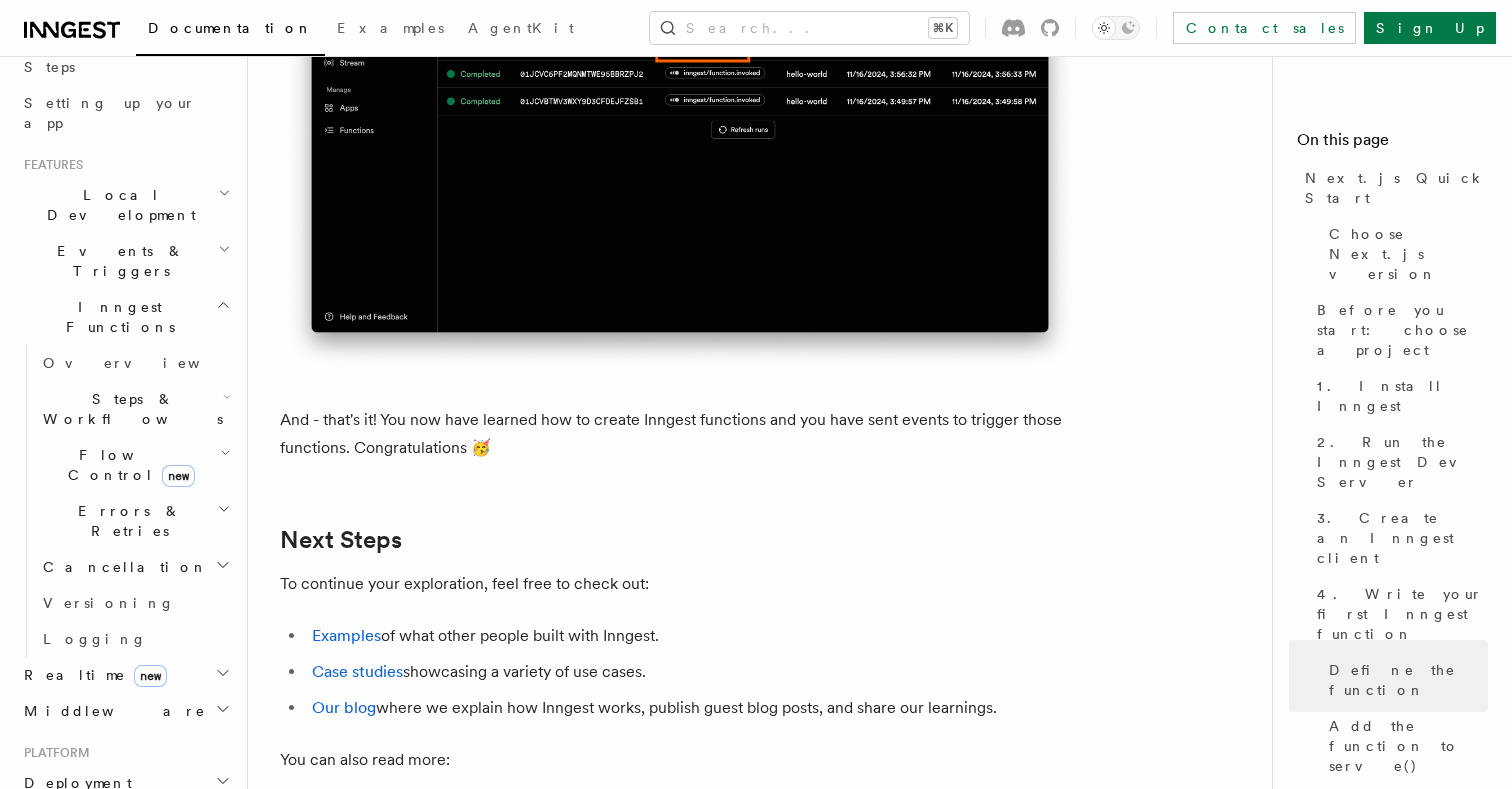 click on "Errors & Retries" at bounding box center (135, 521) 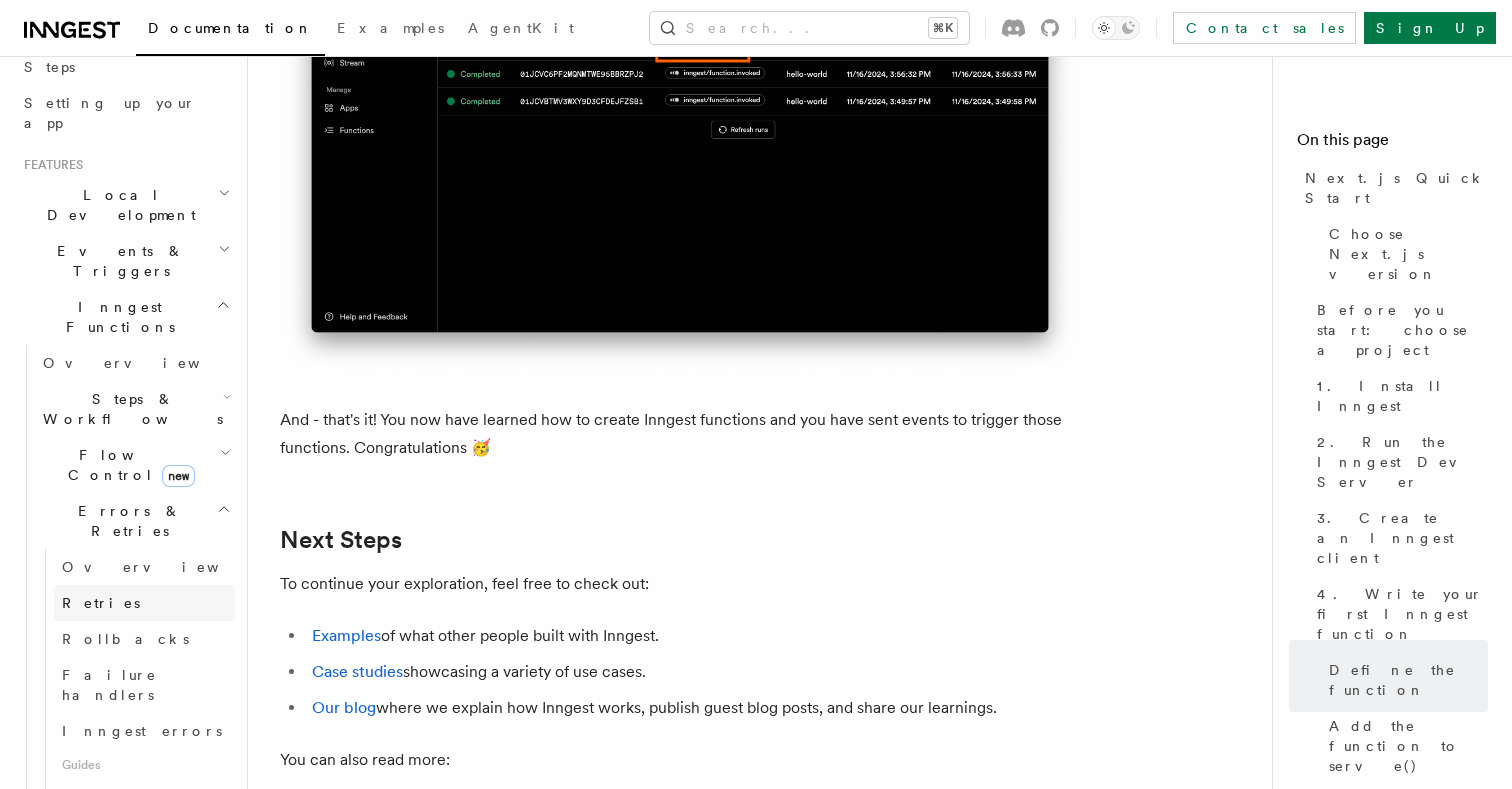 click on "Retries" at bounding box center (101, 603) 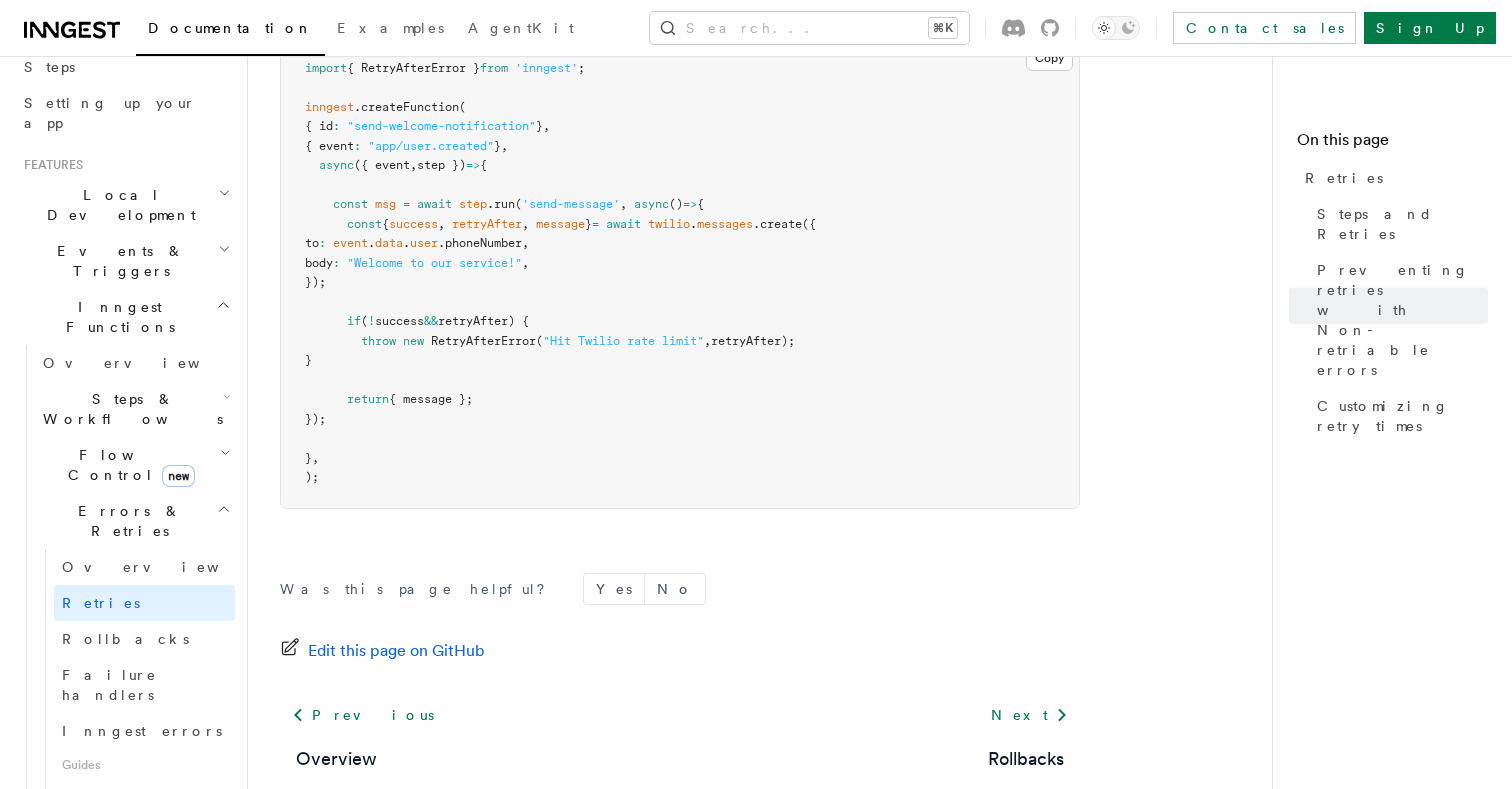 scroll, scrollTop: 3008, scrollLeft: 0, axis: vertical 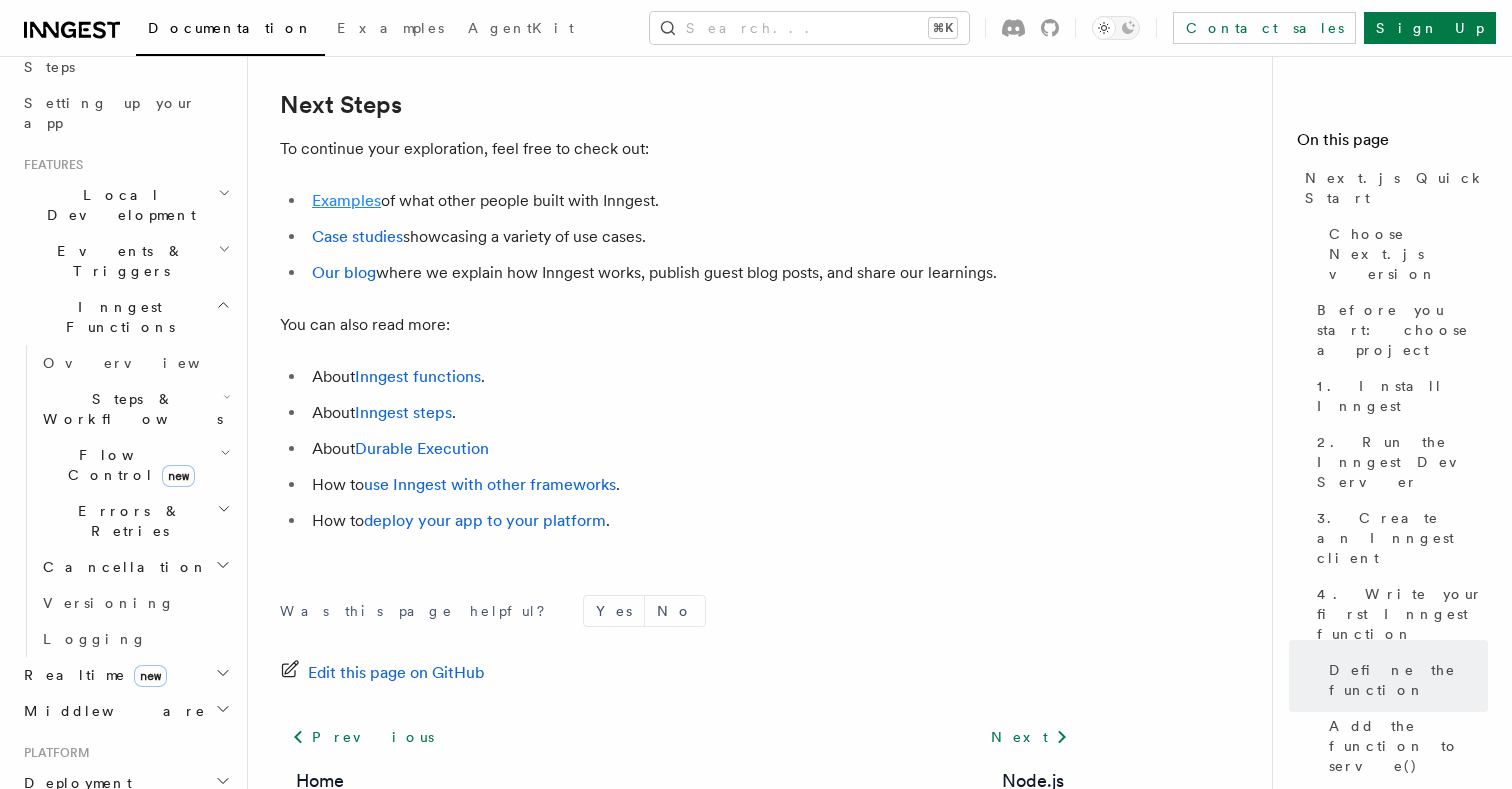 click on "Examples" at bounding box center (346, 200) 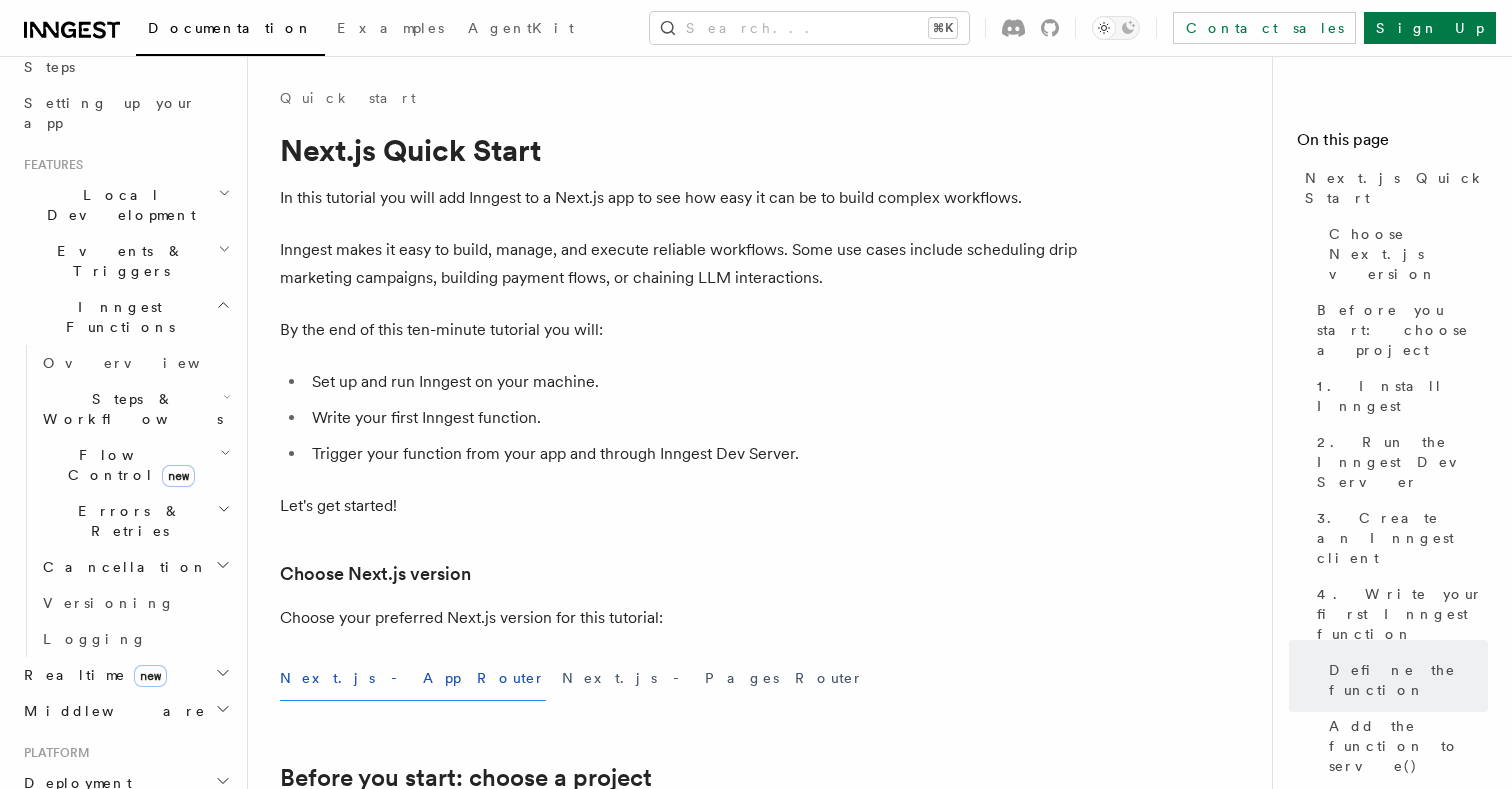 scroll, scrollTop: 0, scrollLeft: 0, axis: both 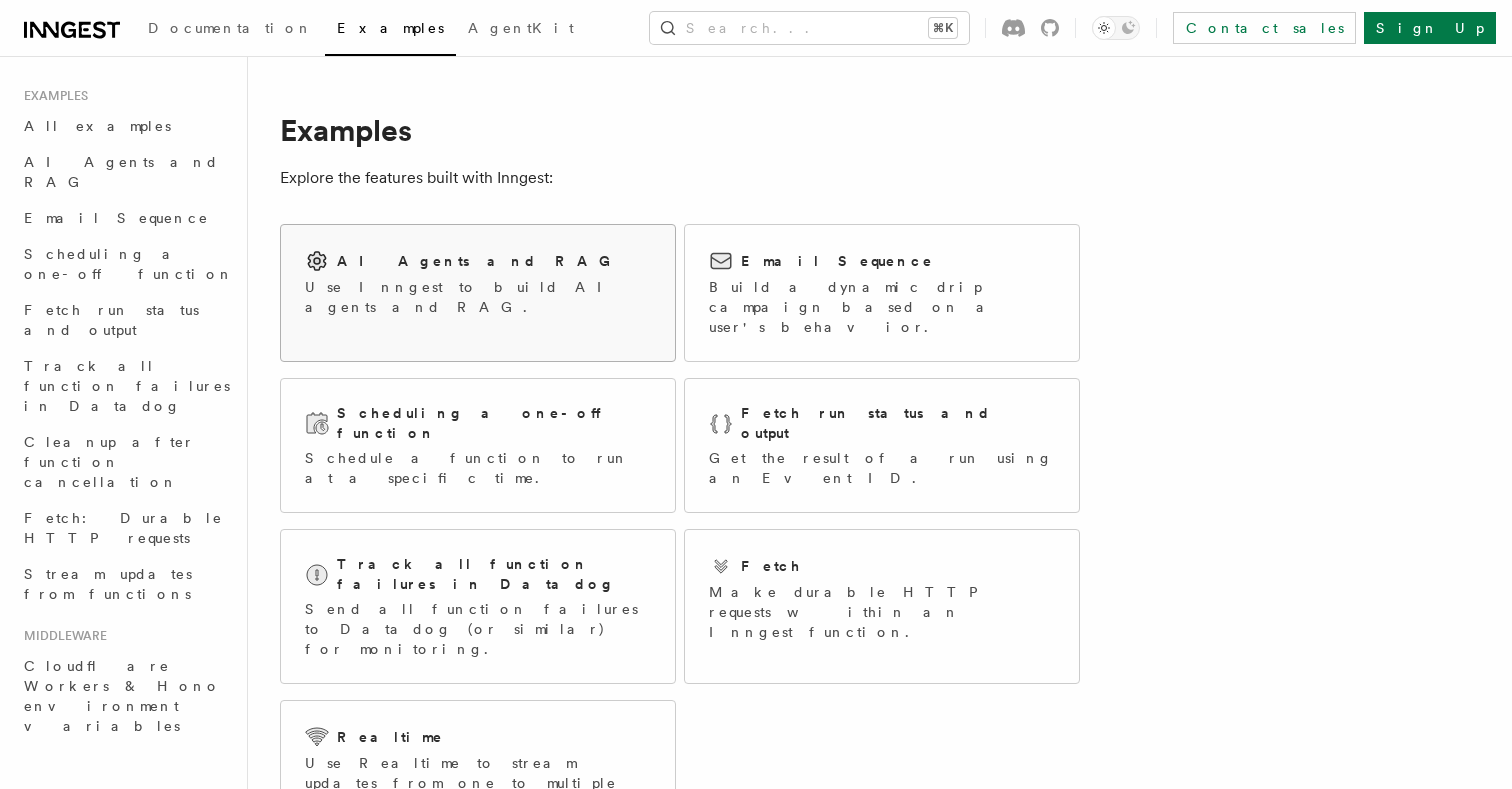 click on "AI Agents and RAG" at bounding box center [479, 261] 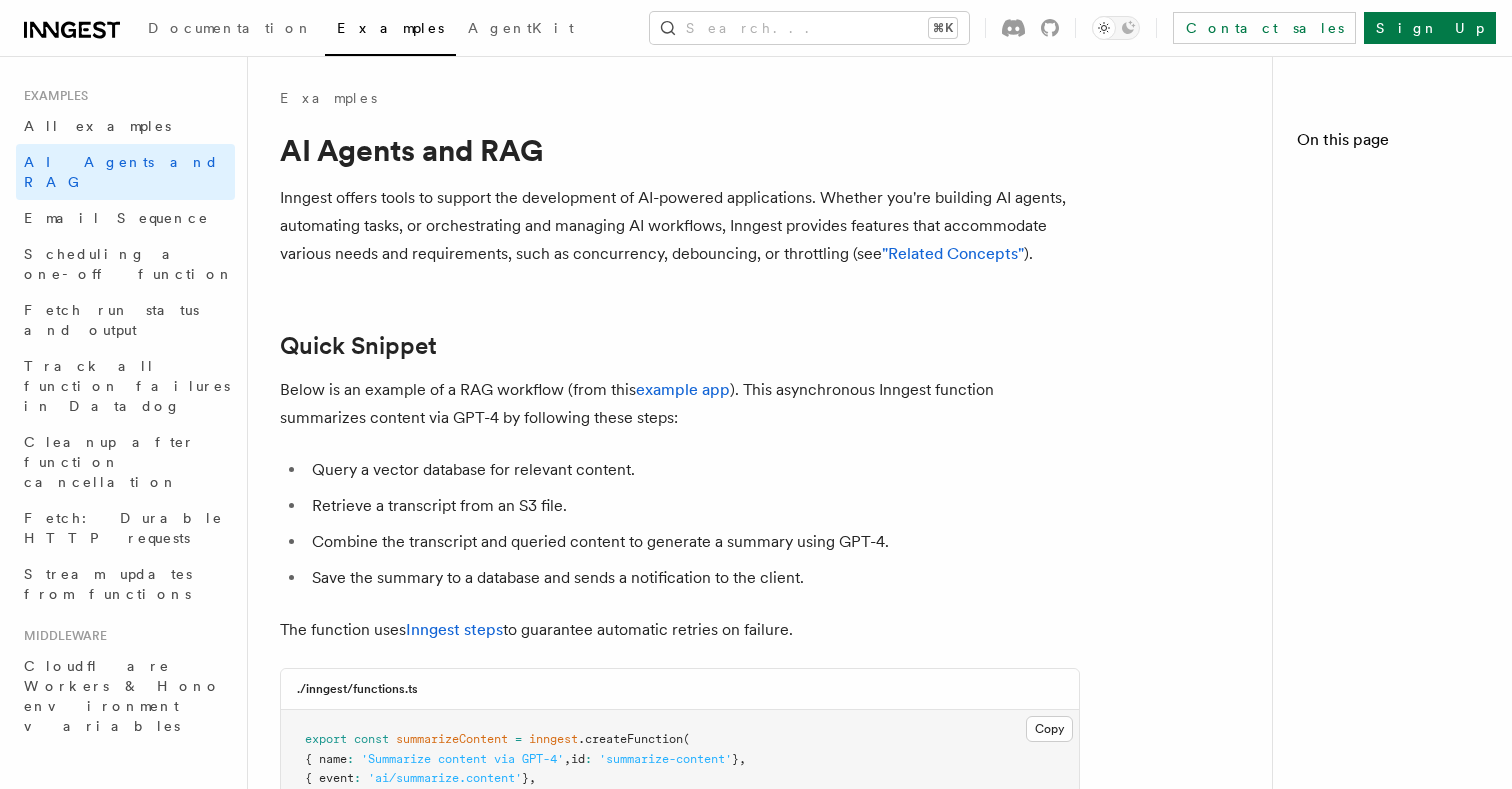 scroll, scrollTop: 0, scrollLeft: 0, axis: both 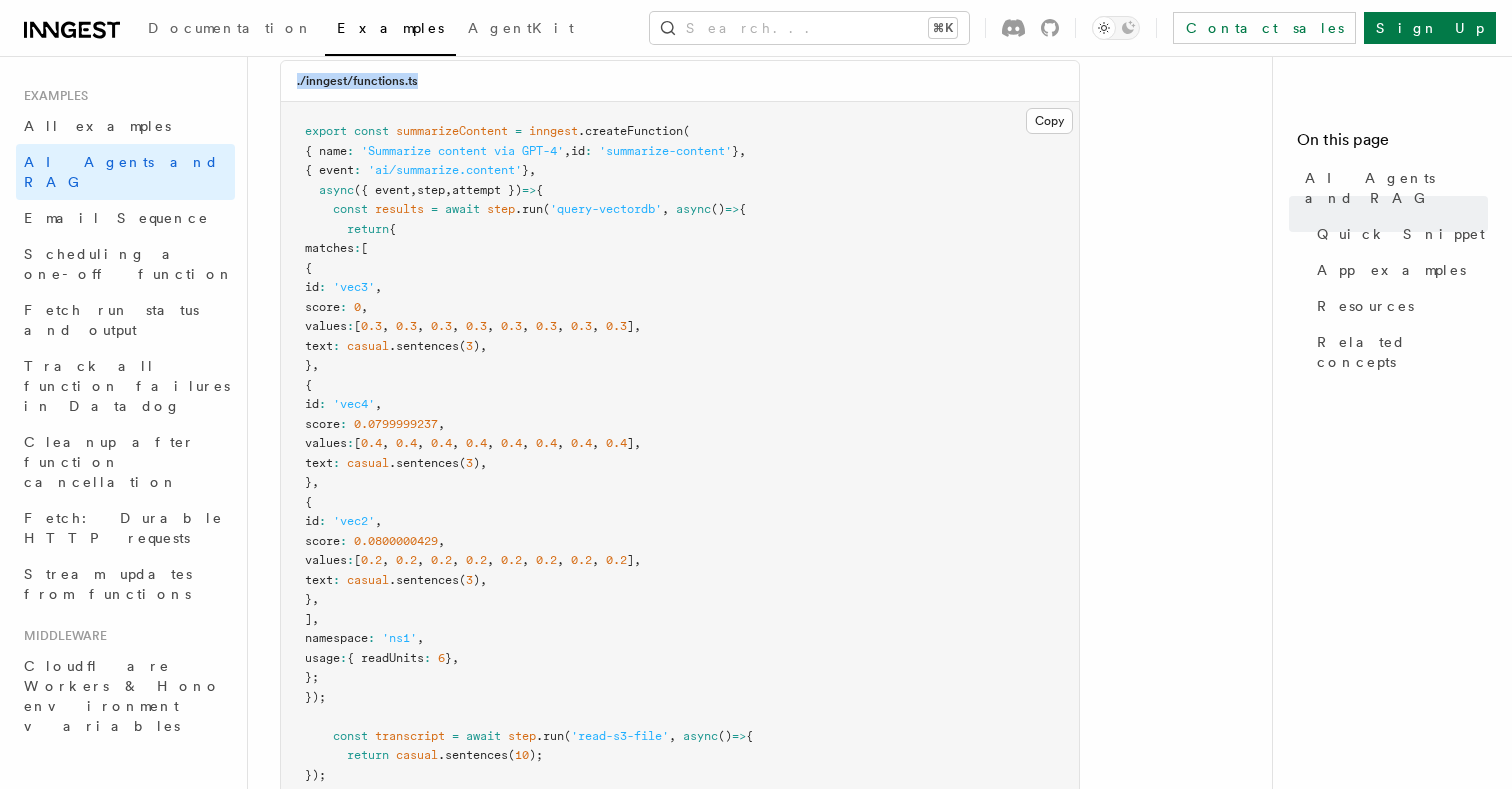 drag, startPoint x: 295, startPoint y: 77, endPoint x: 452, endPoint y: 79, distance: 157.01274 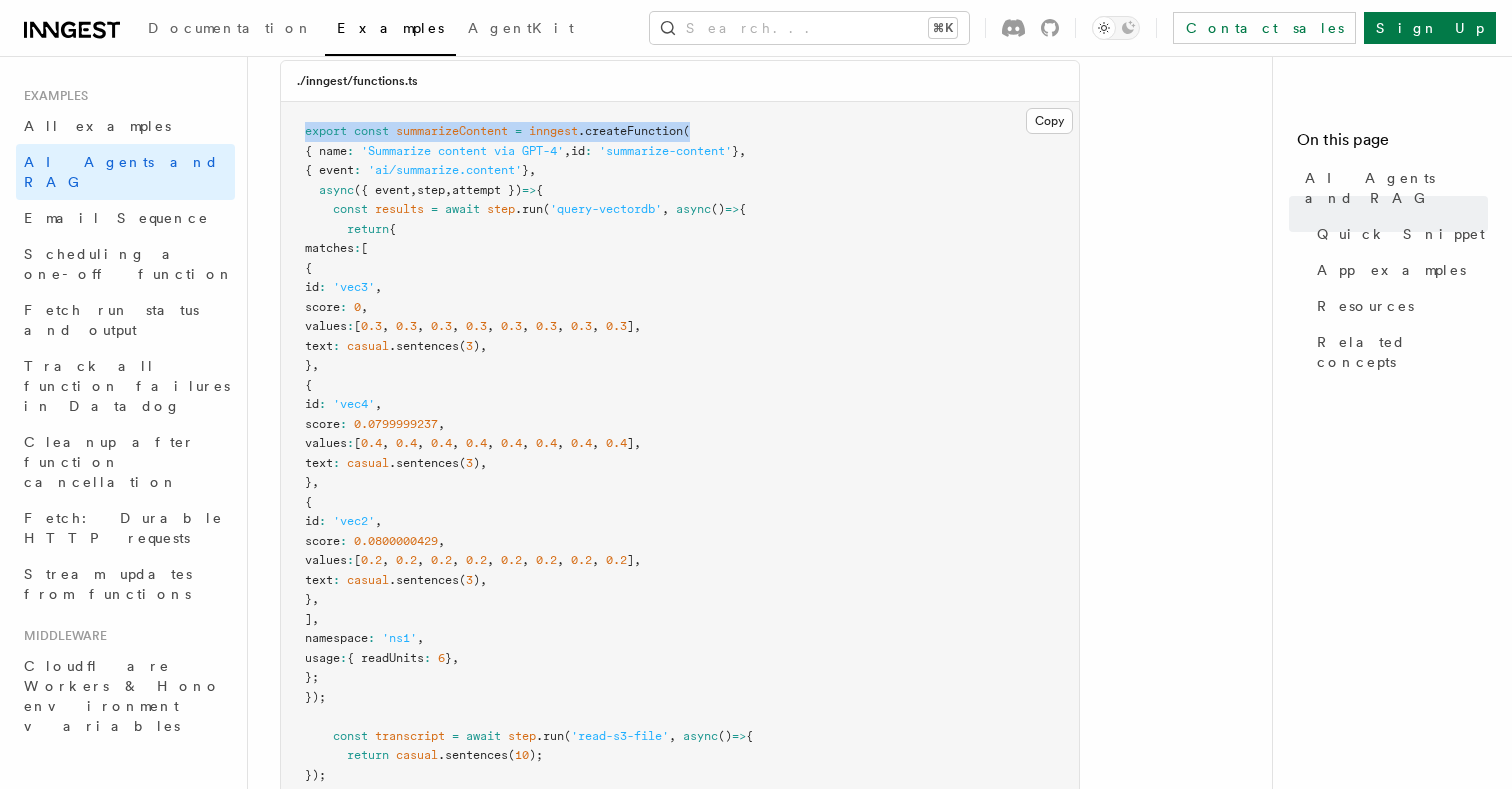 drag, startPoint x: 305, startPoint y: 134, endPoint x: 850, endPoint y: 134, distance: 545 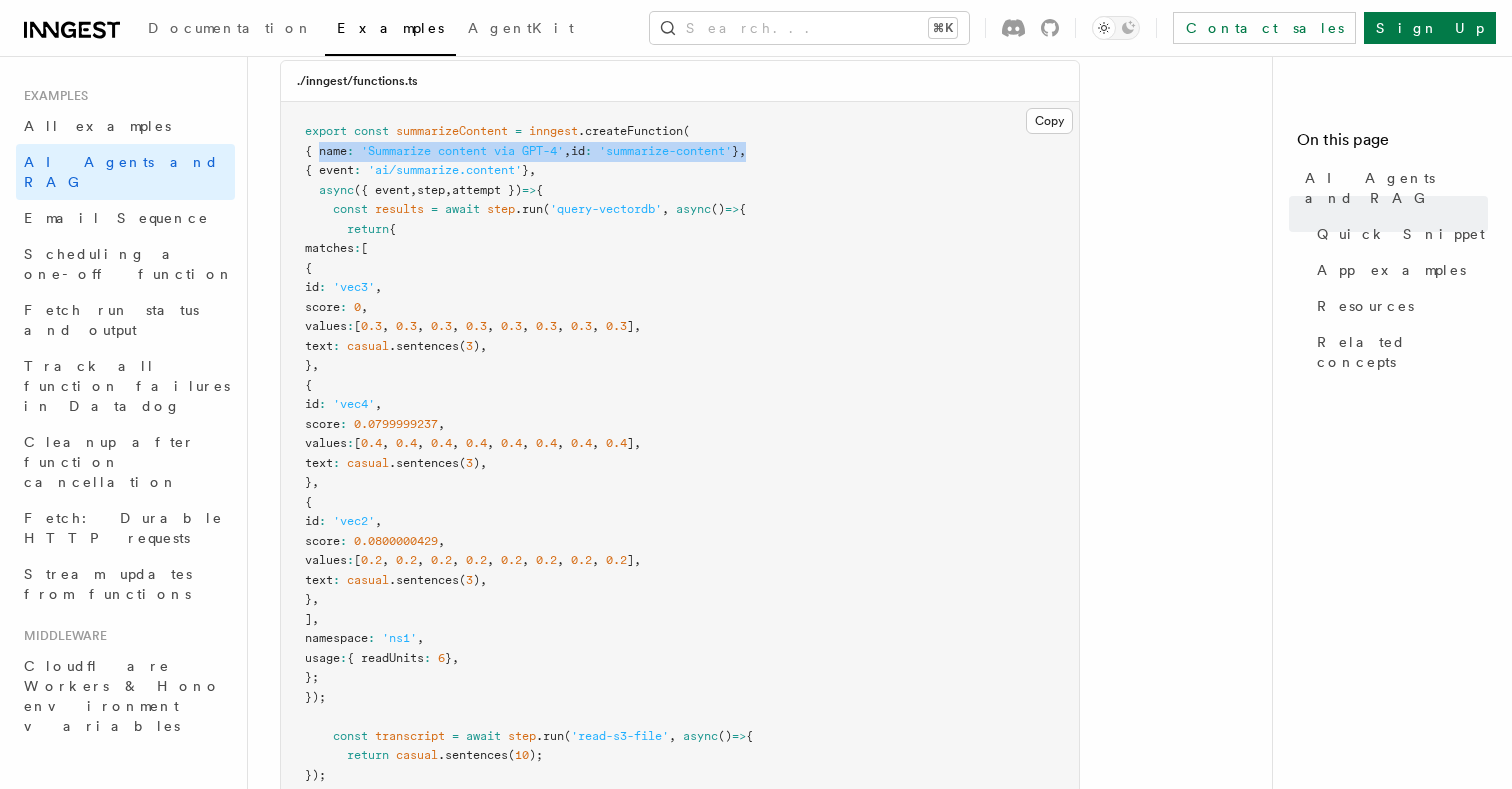 drag, startPoint x: 319, startPoint y: 151, endPoint x: 913, endPoint y: 151, distance: 594 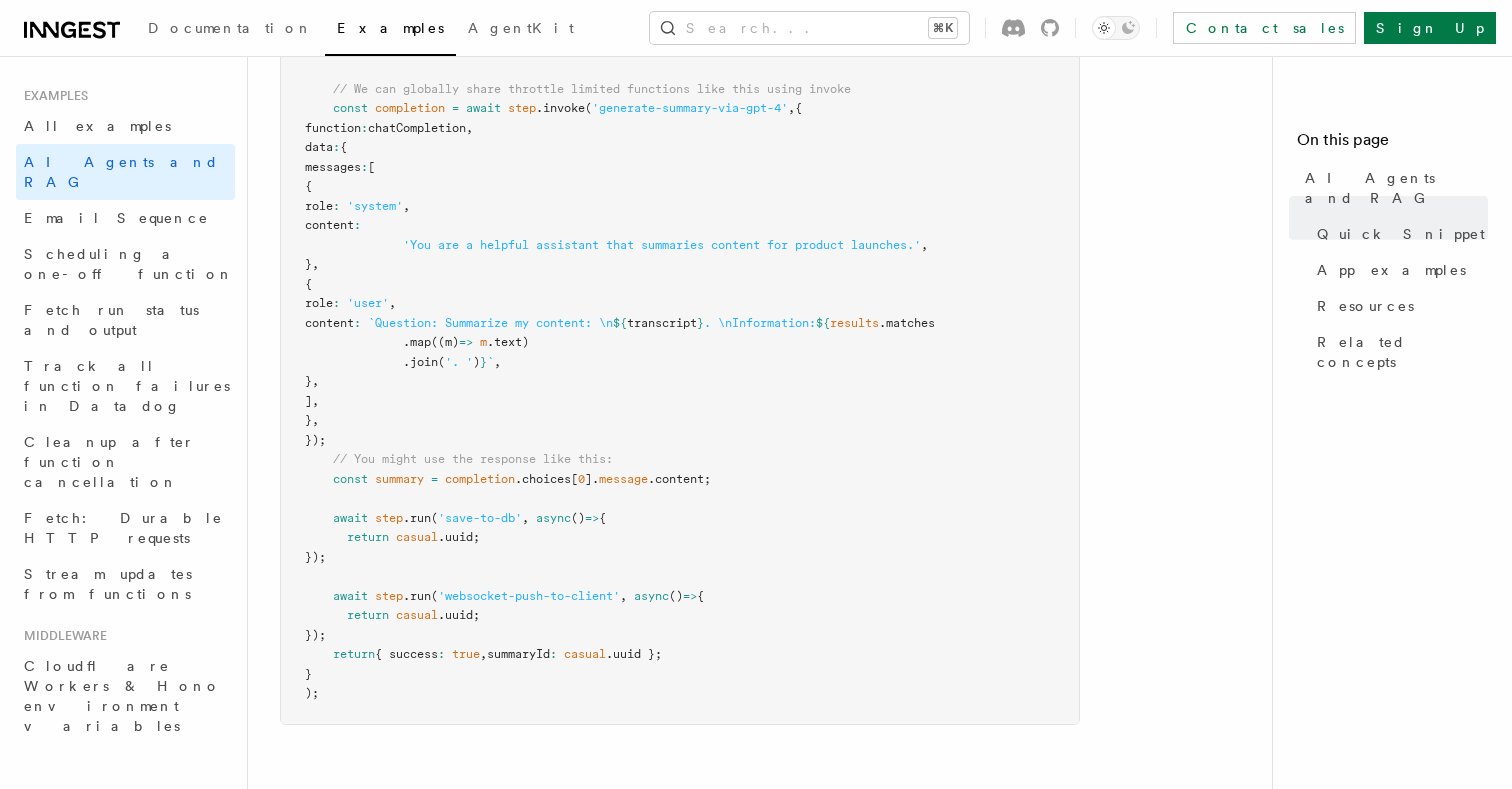 scroll, scrollTop: 1335, scrollLeft: 0, axis: vertical 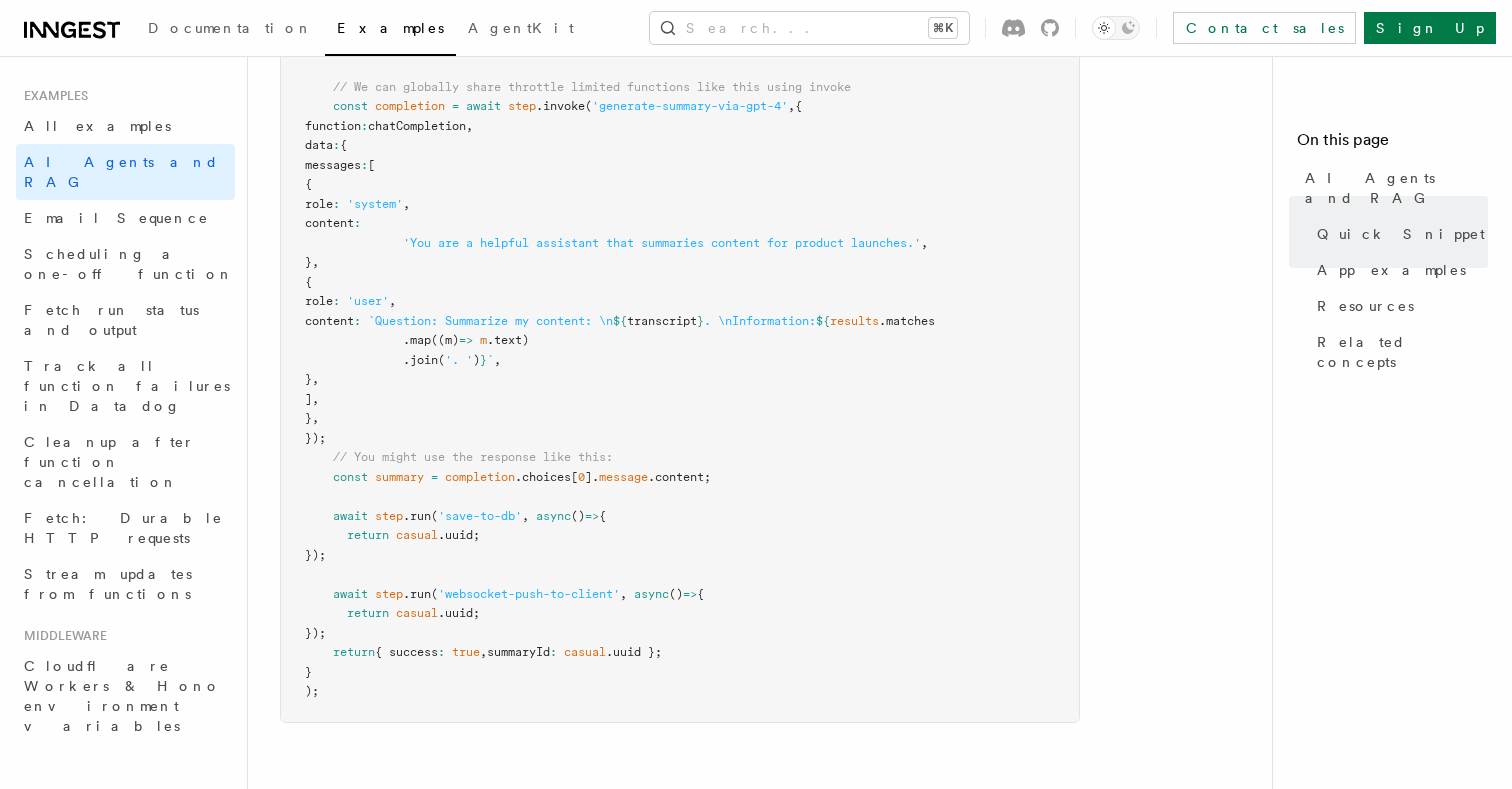 click on "'save-to-db'" at bounding box center [480, 516] 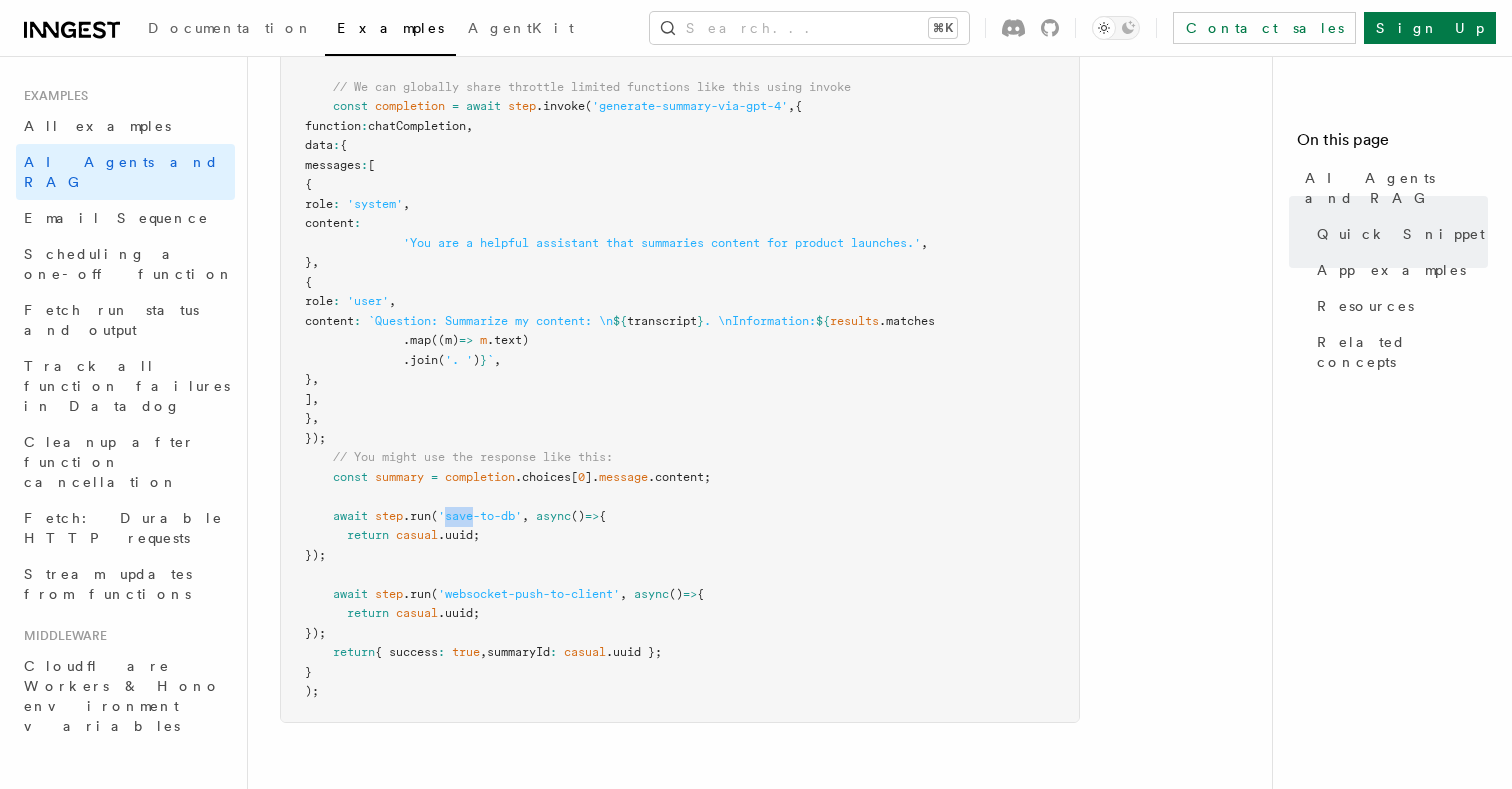 click on "'save-to-db'" at bounding box center (480, 516) 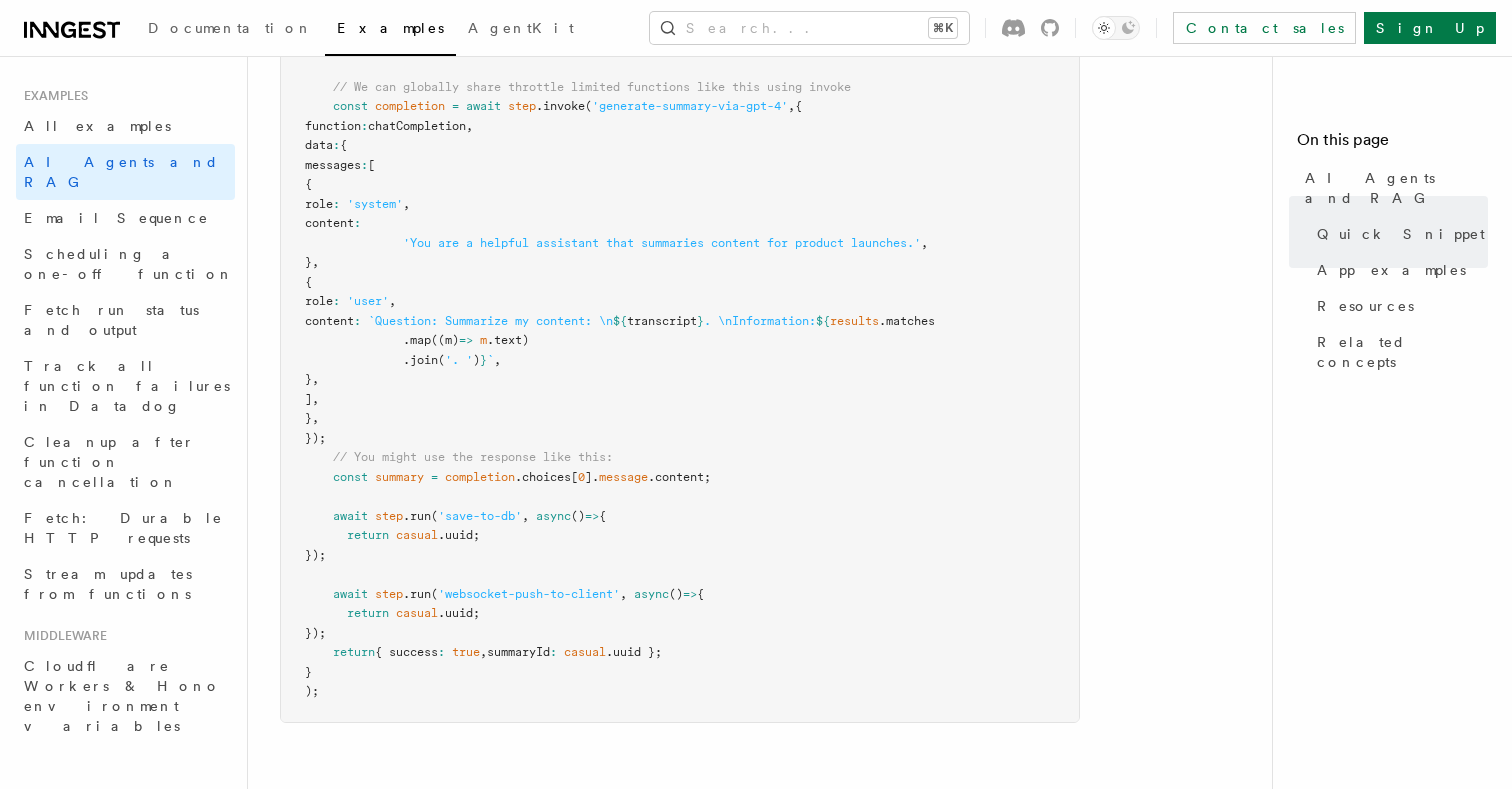 click on "'websocket-push-to-client'" at bounding box center [529, 594] 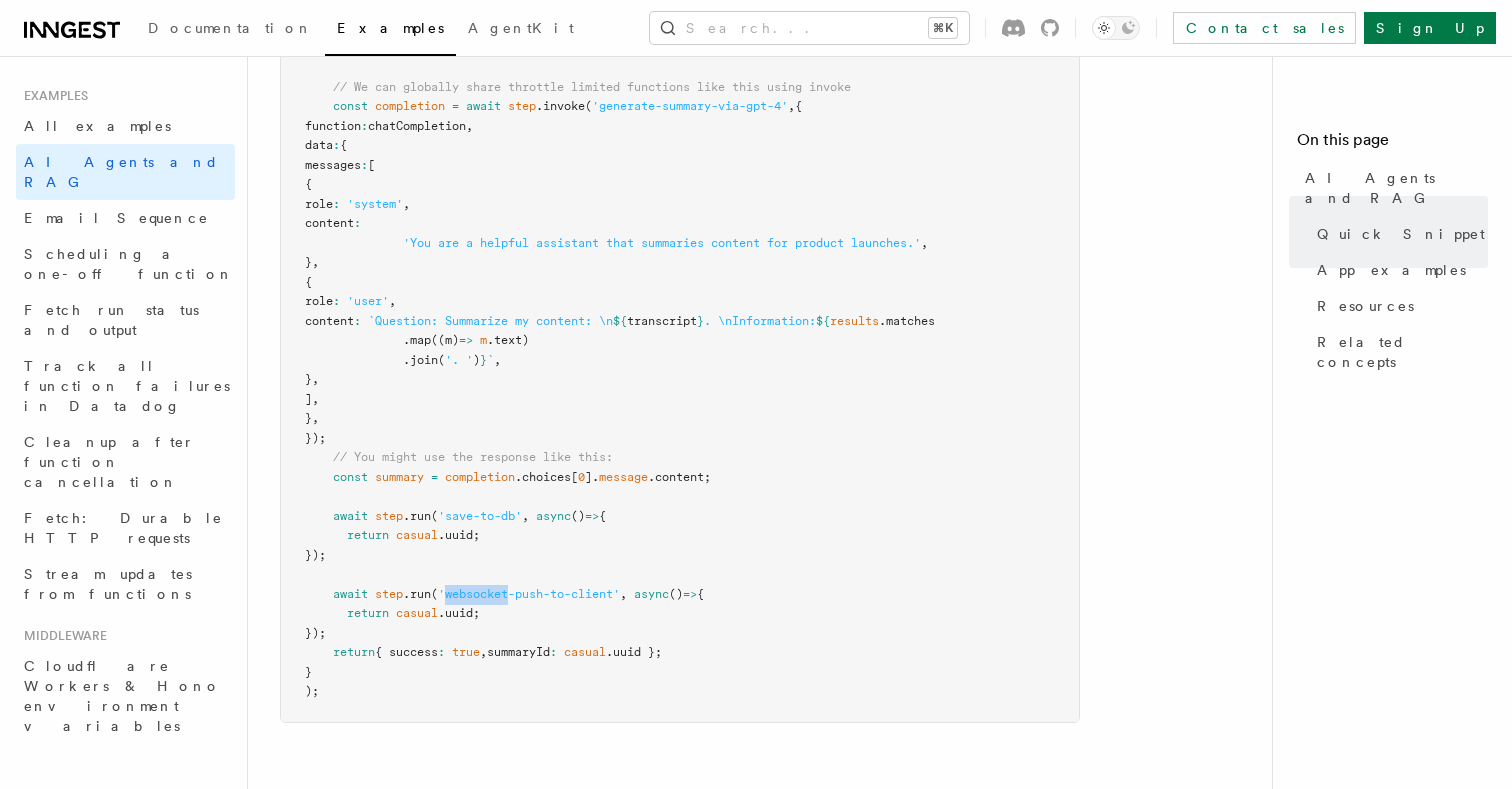 click on "'websocket-push-to-client'" at bounding box center [529, 594] 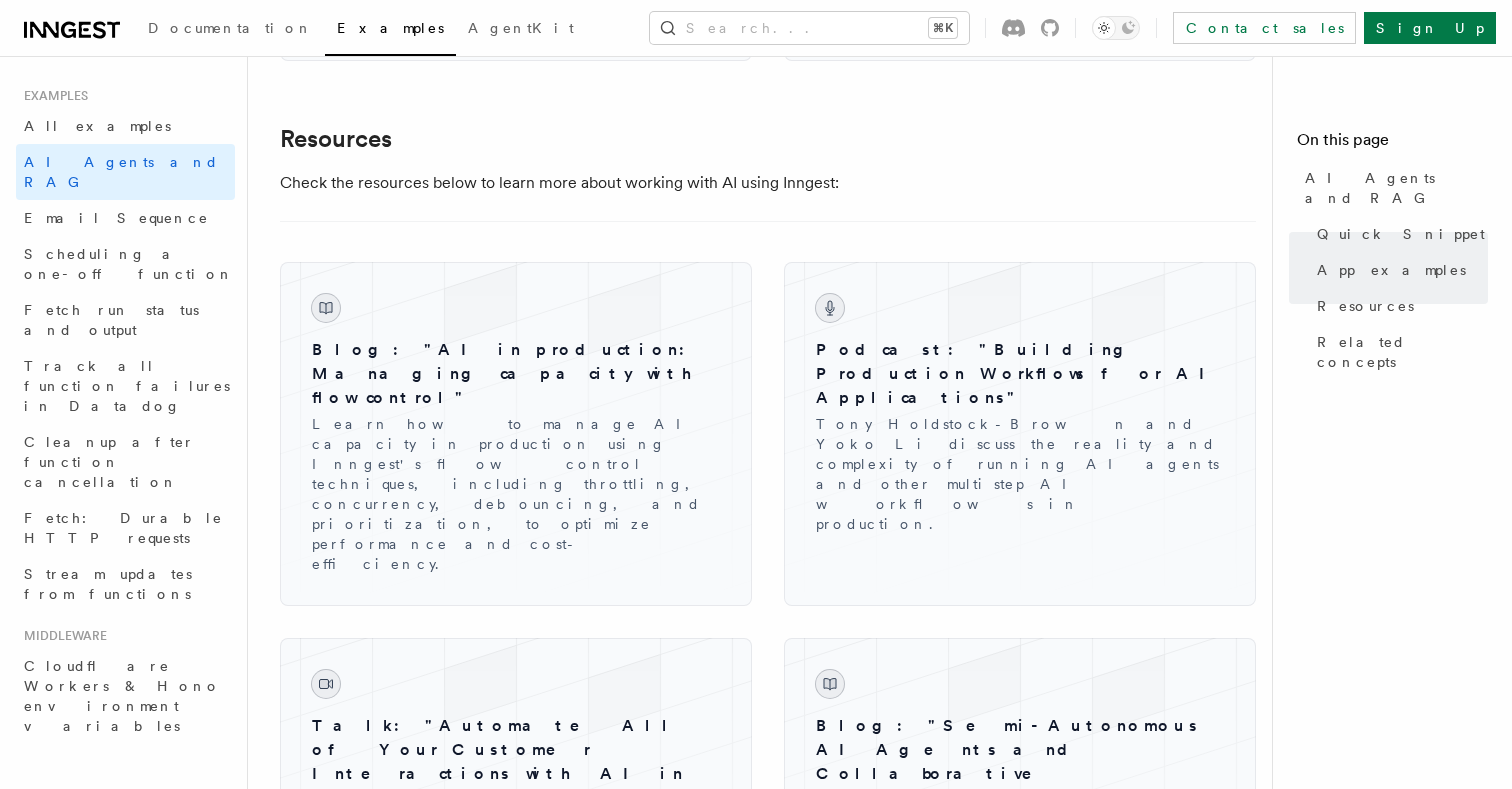 scroll, scrollTop: 2732, scrollLeft: 0, axis: vertical 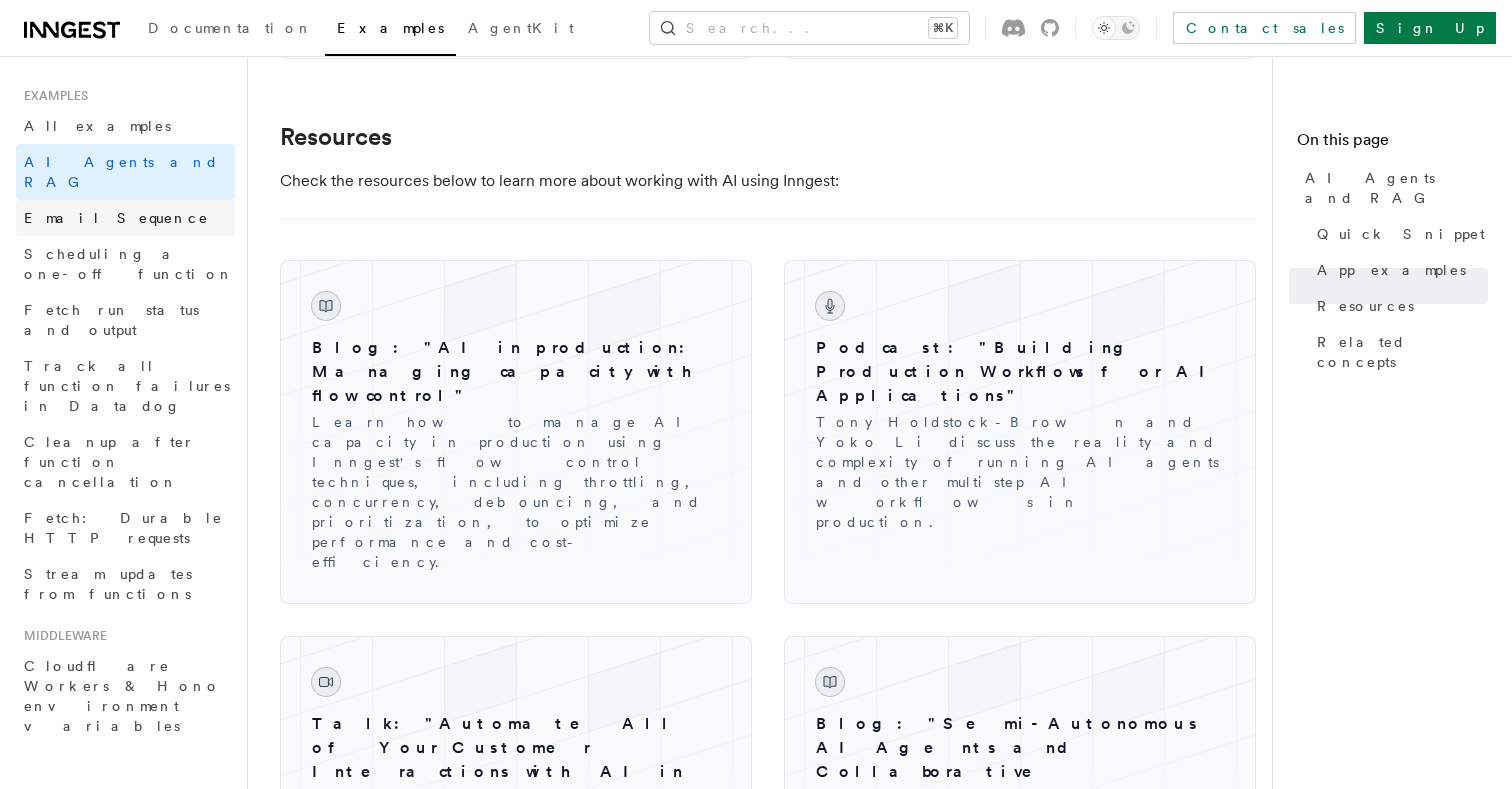 click on "Email Sequence" at bounding box center (125, 218) 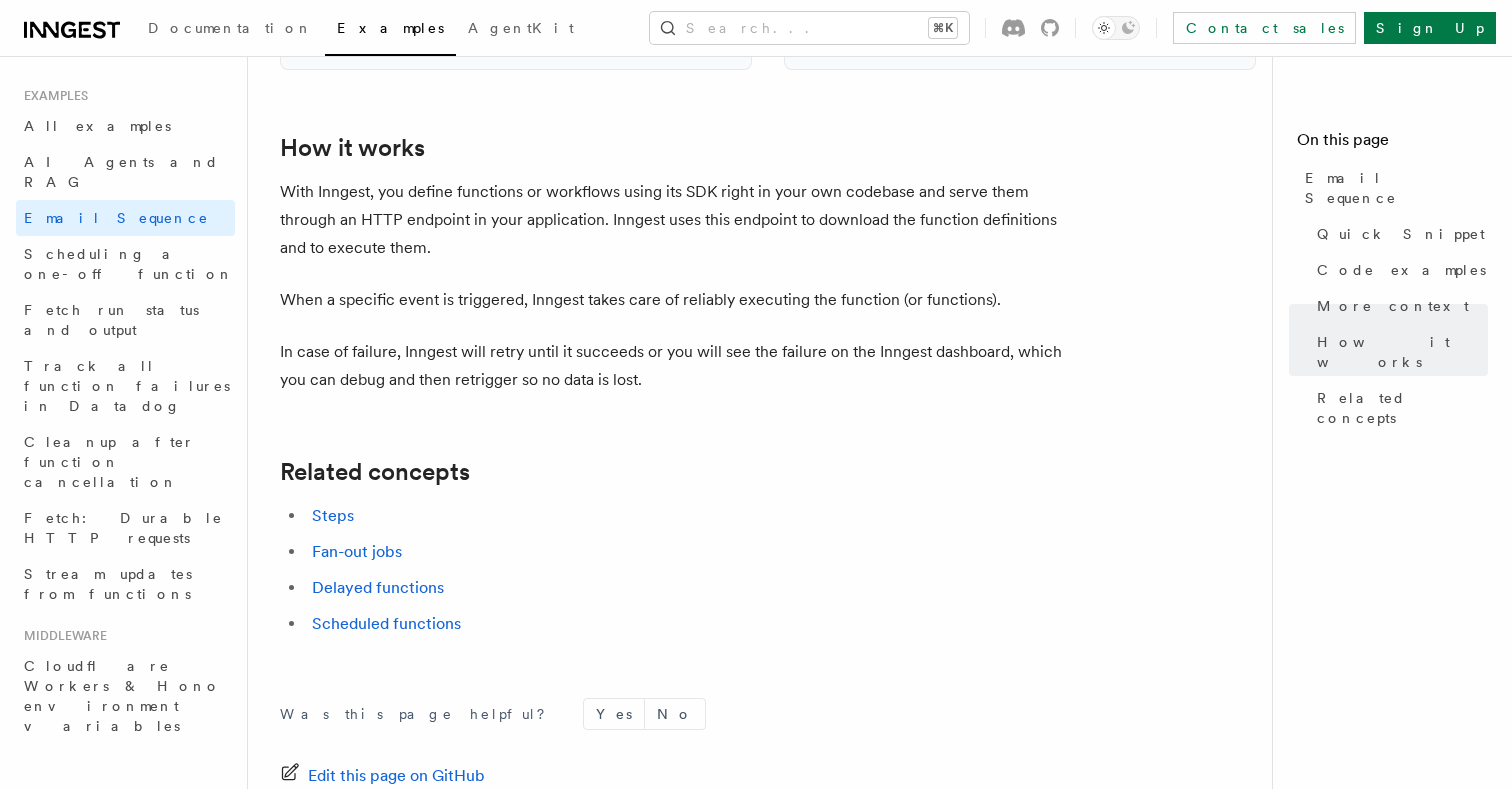 scroll, scrollTop: 3226, scrollLeft: 0, axis: vertical 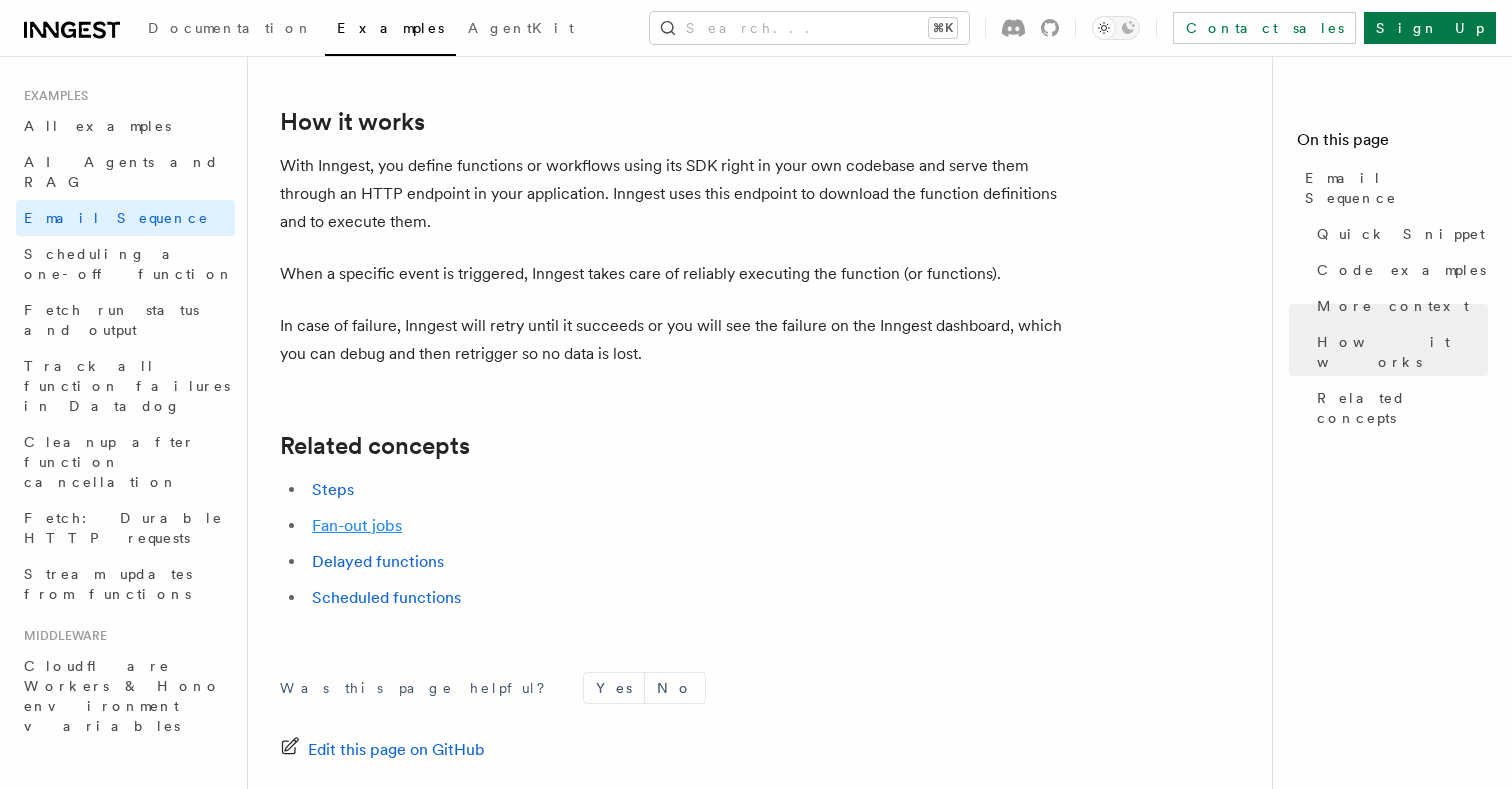 click on "Fan-out jobs" at bounding box center [357, 525] 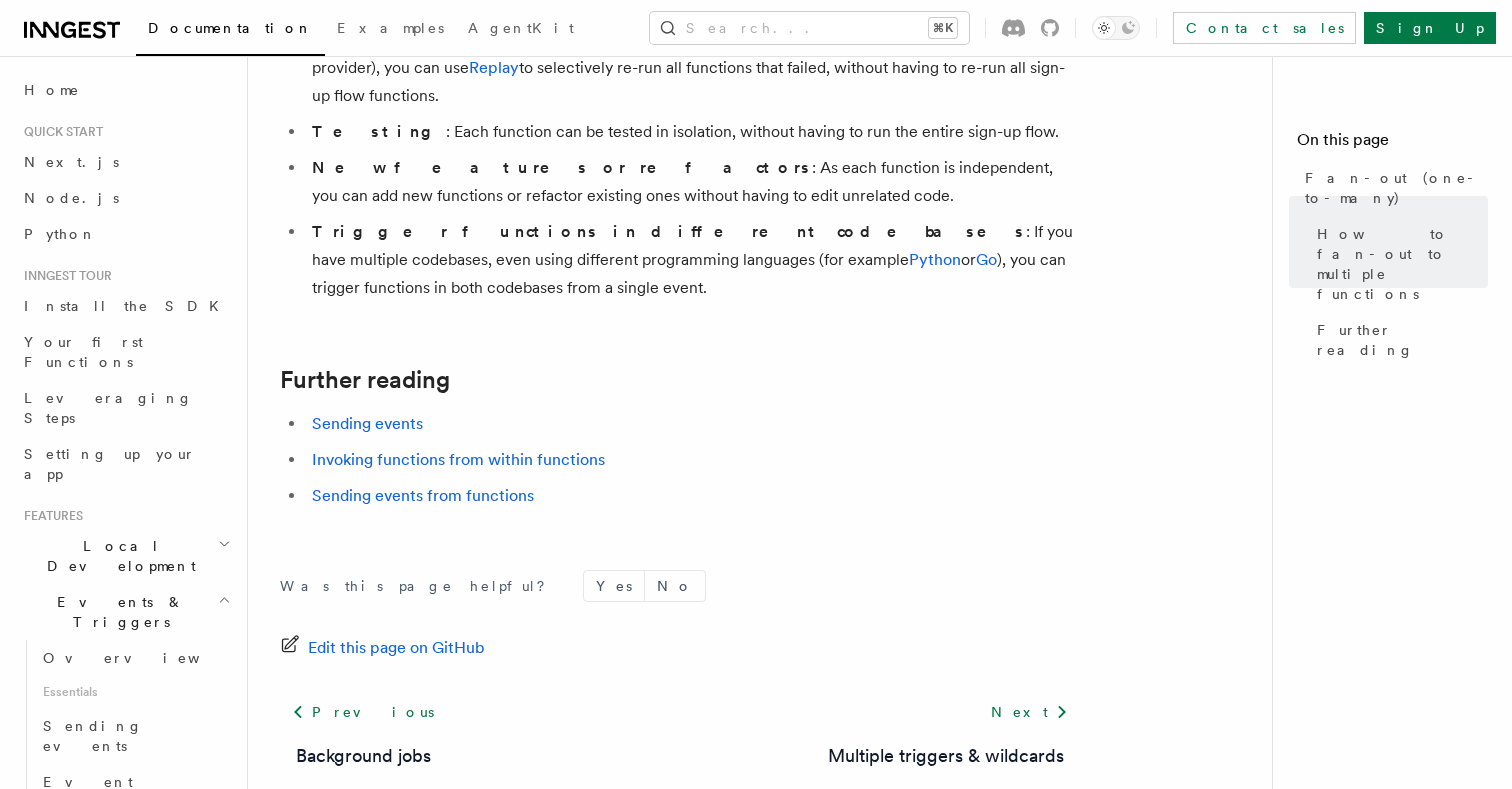 scroll, scrollTop: 2751, scrollLeft: 0, axis: vertical 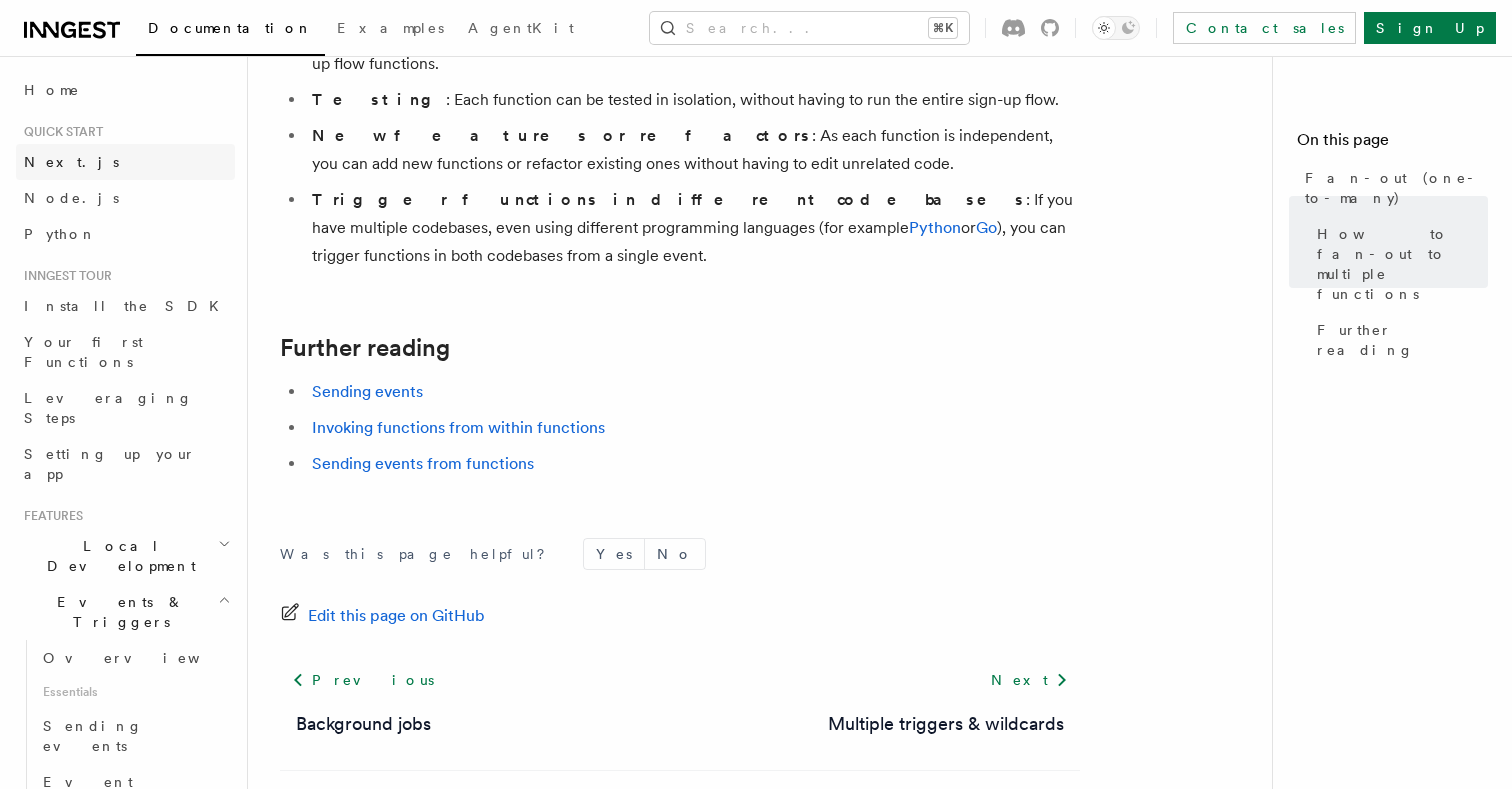 click on "Next.js" at bounding box center (71, 162) 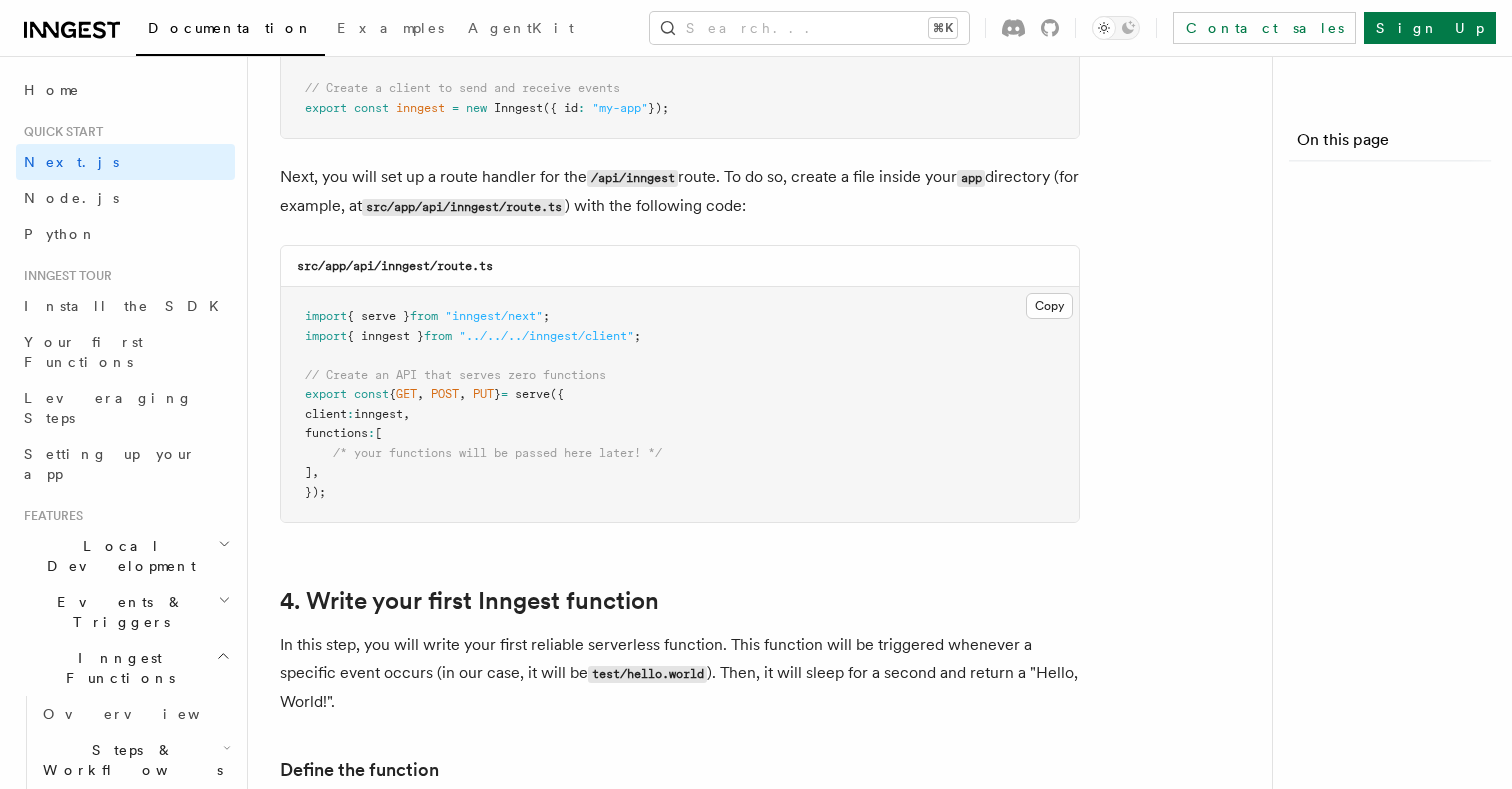 scroll, scrollTop: 0, scrollLeft: 0, axis: both 